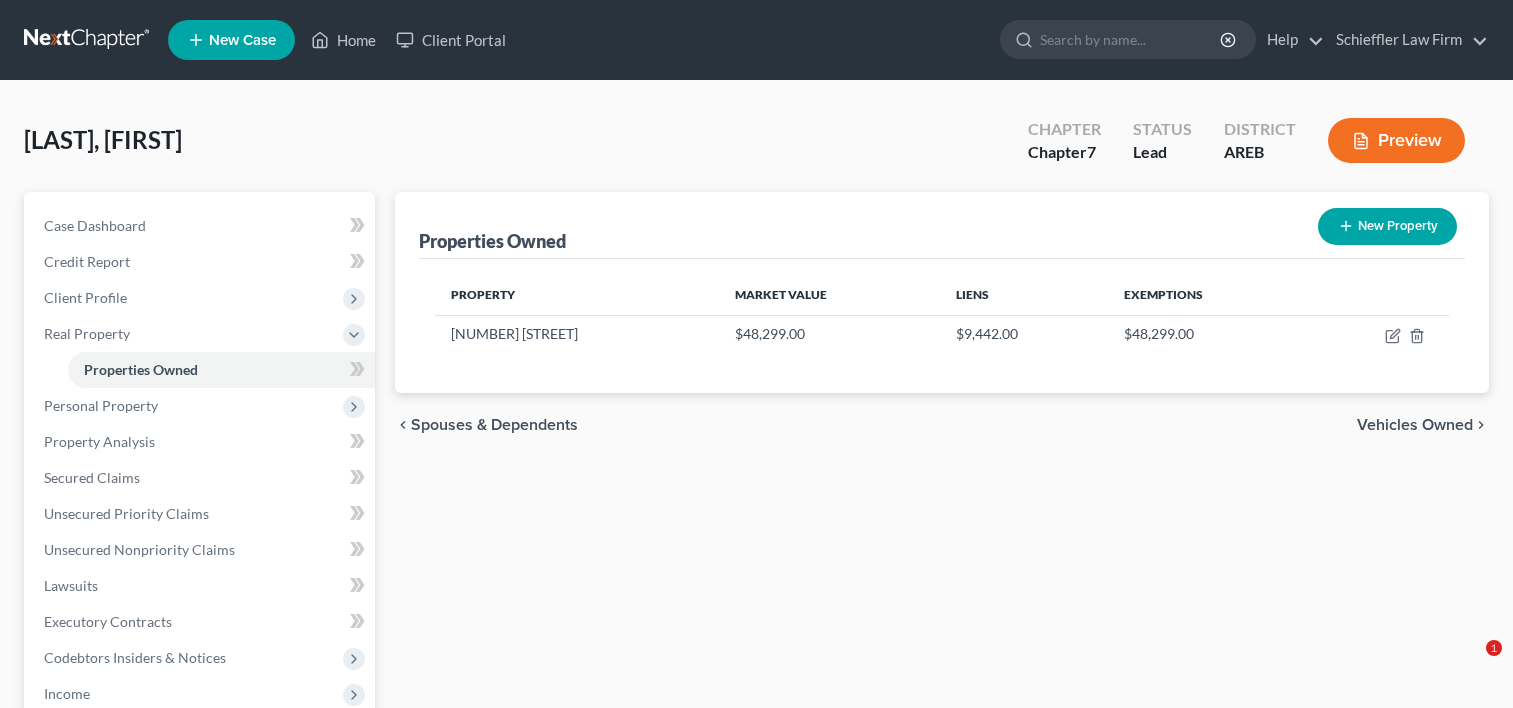 scroll, scrollTop: 0, scrollLeft: 0, axis: both 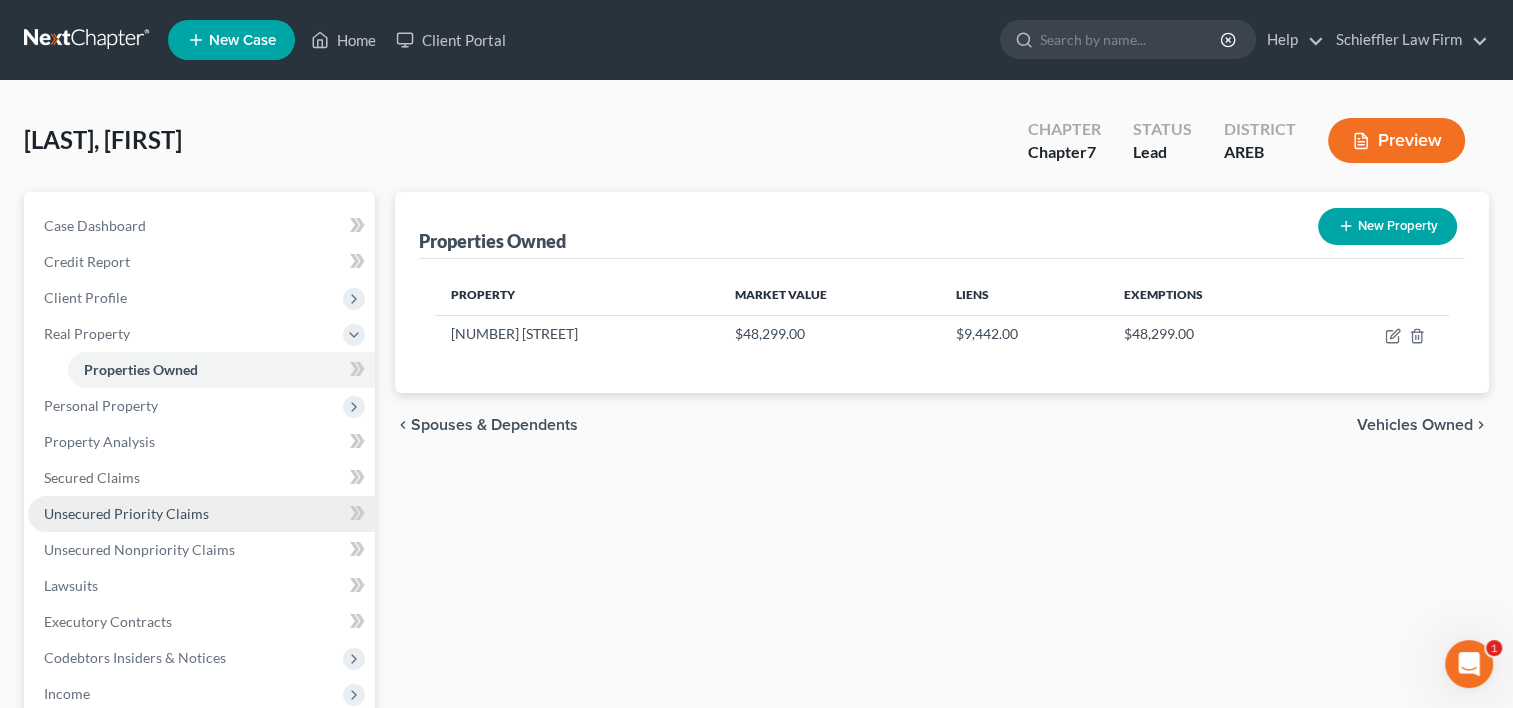 click on "Unsecured Priority Claims" at bounding box center (201, 514) 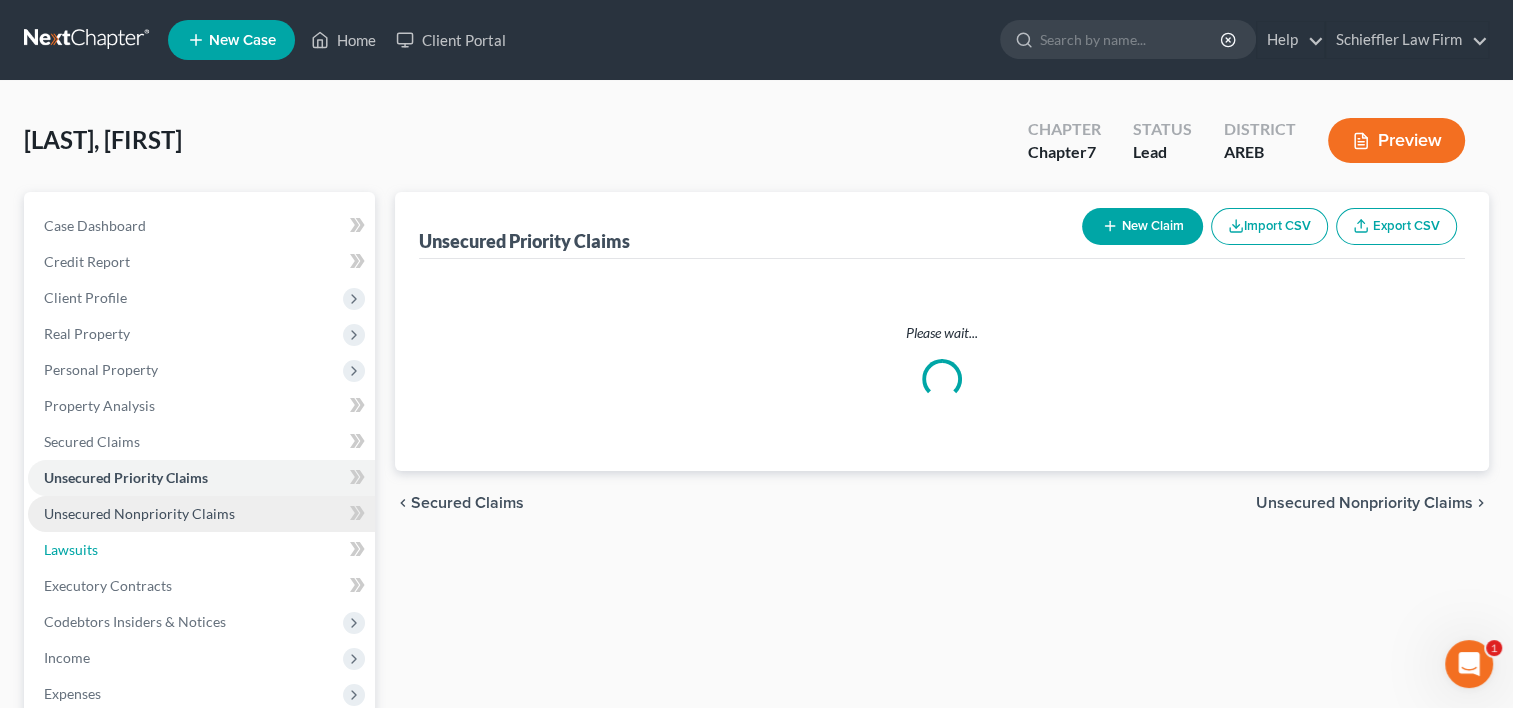click on "Lawsuits" at bounding box center (201, 550) 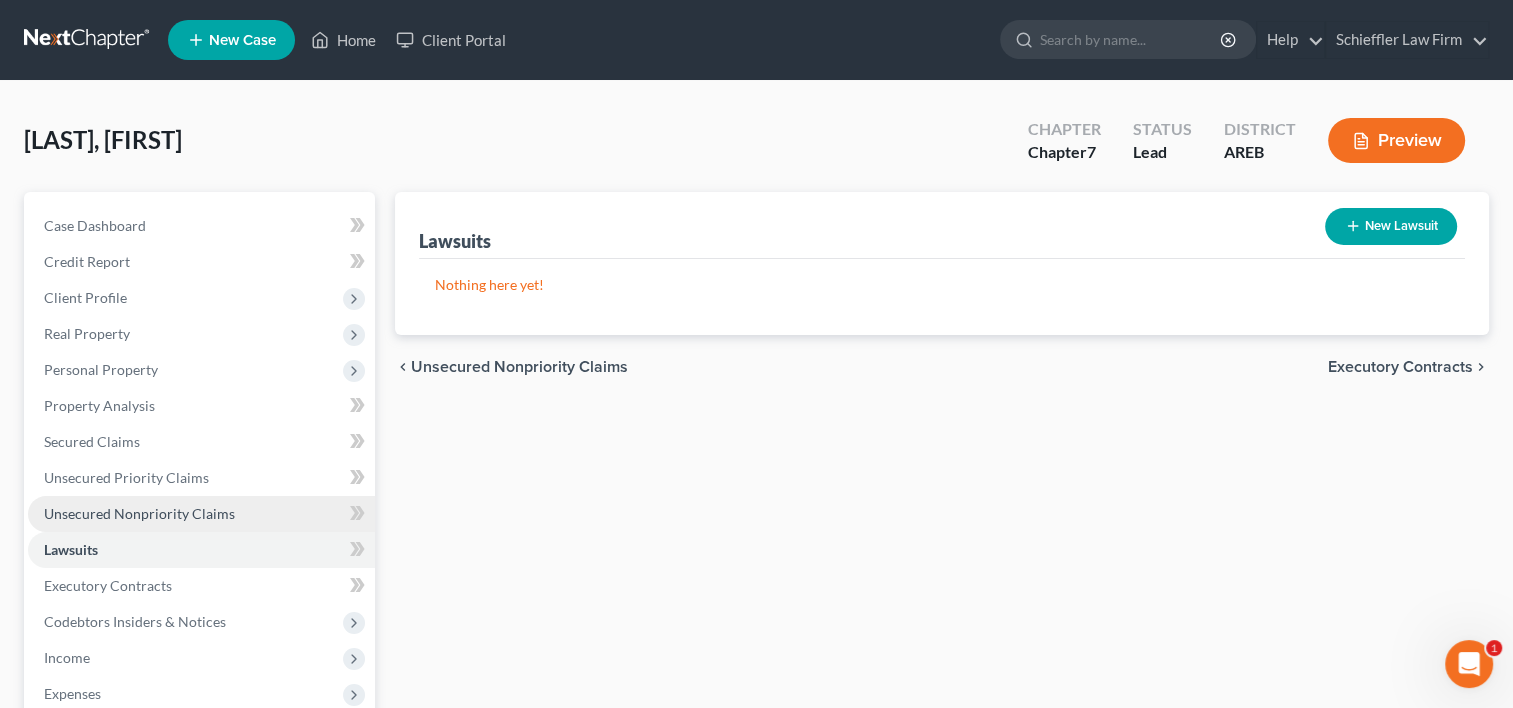 click on "Unsecured Nonpriority Claims" at bounding box center [139, 513] 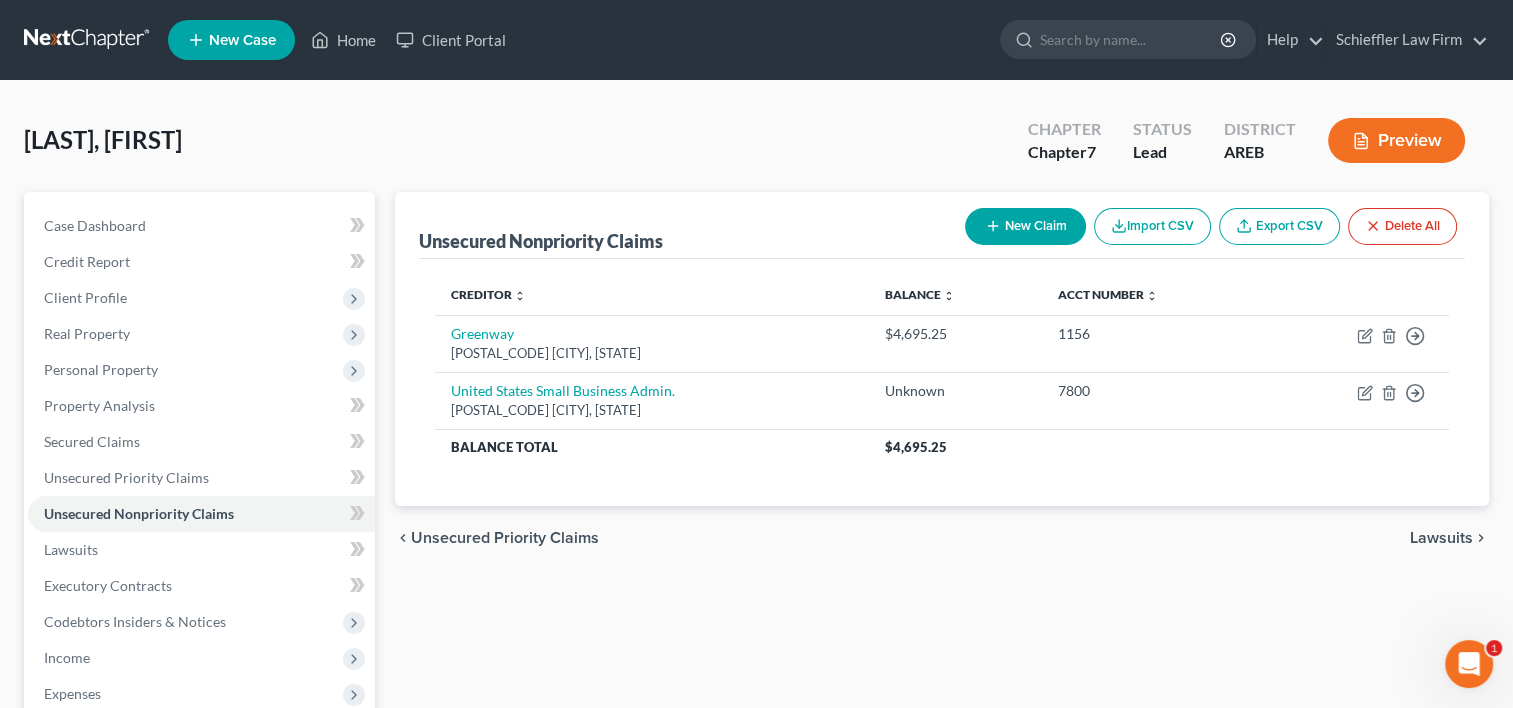 click on "New Claim" at bounding box center (1025, 226) 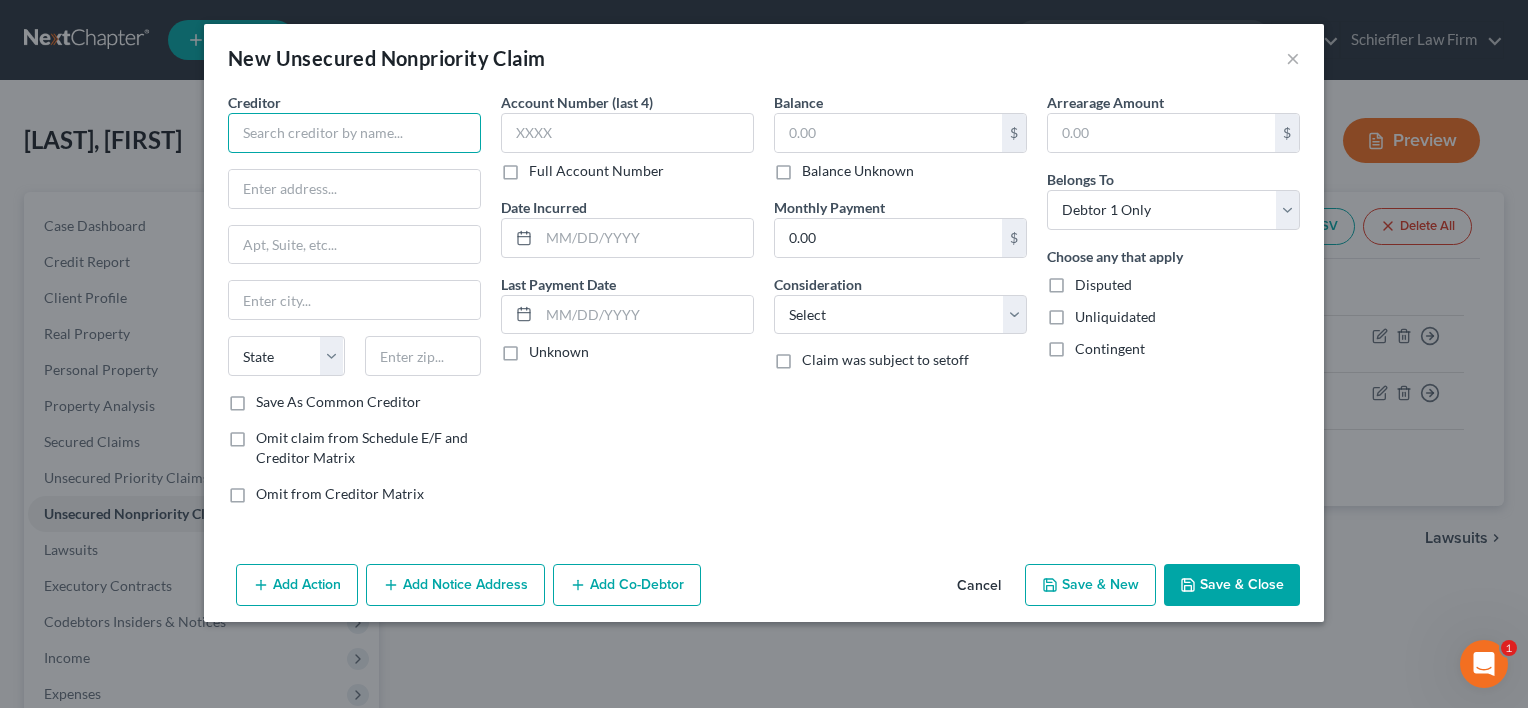click at bounding box center [354, 133] 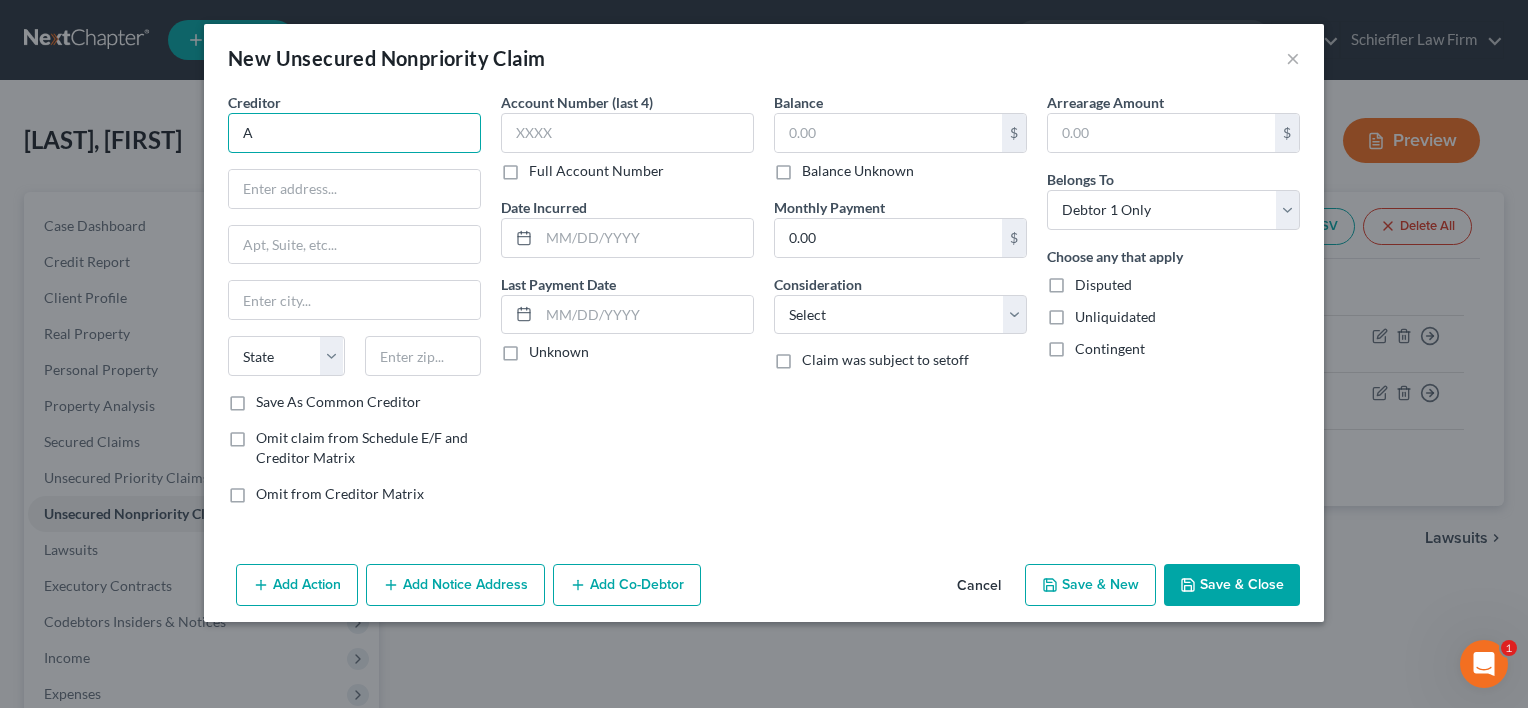 drag, startPoint x: 331, startPoint y: 138, endPoint x: 328, endPoint y: 164, distance: 26.172504 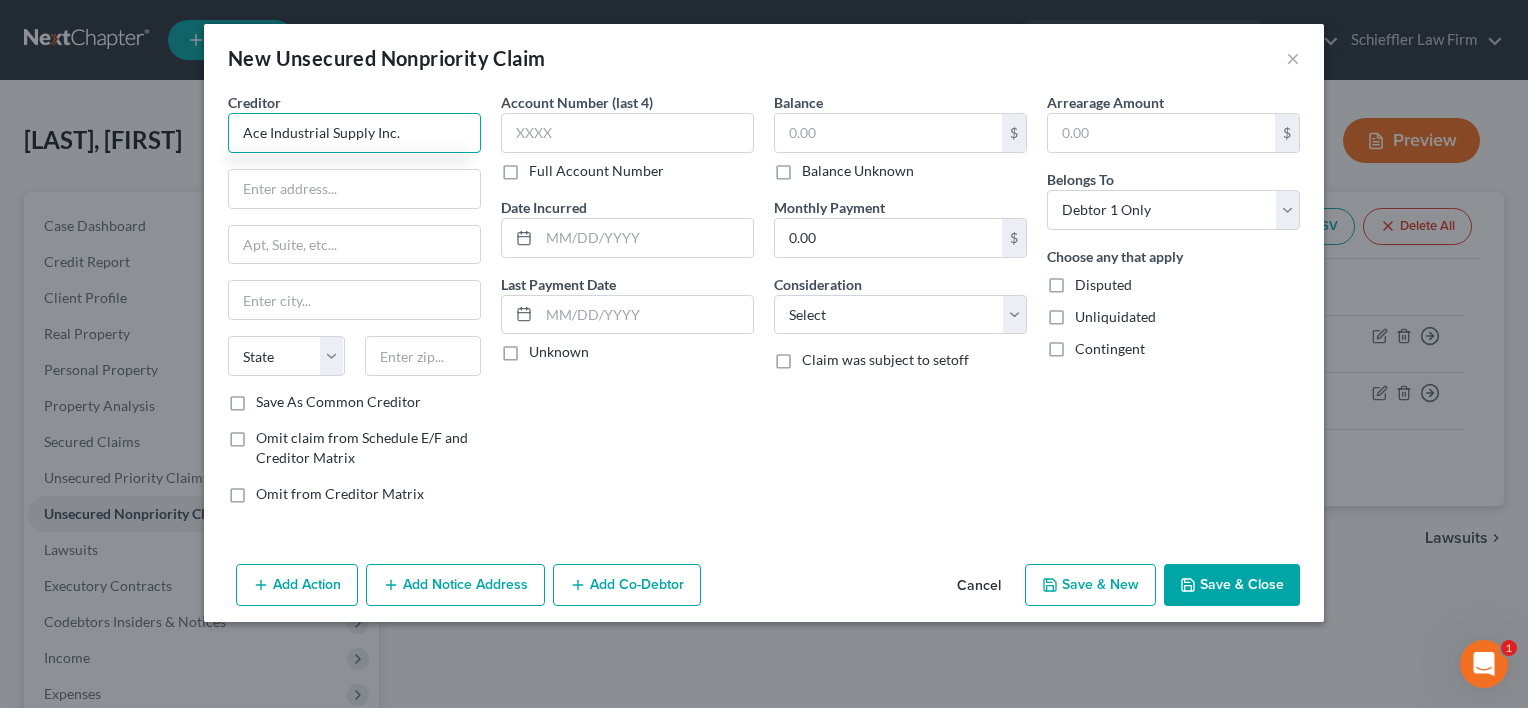 type on "Ace Industrial Supply Inc." 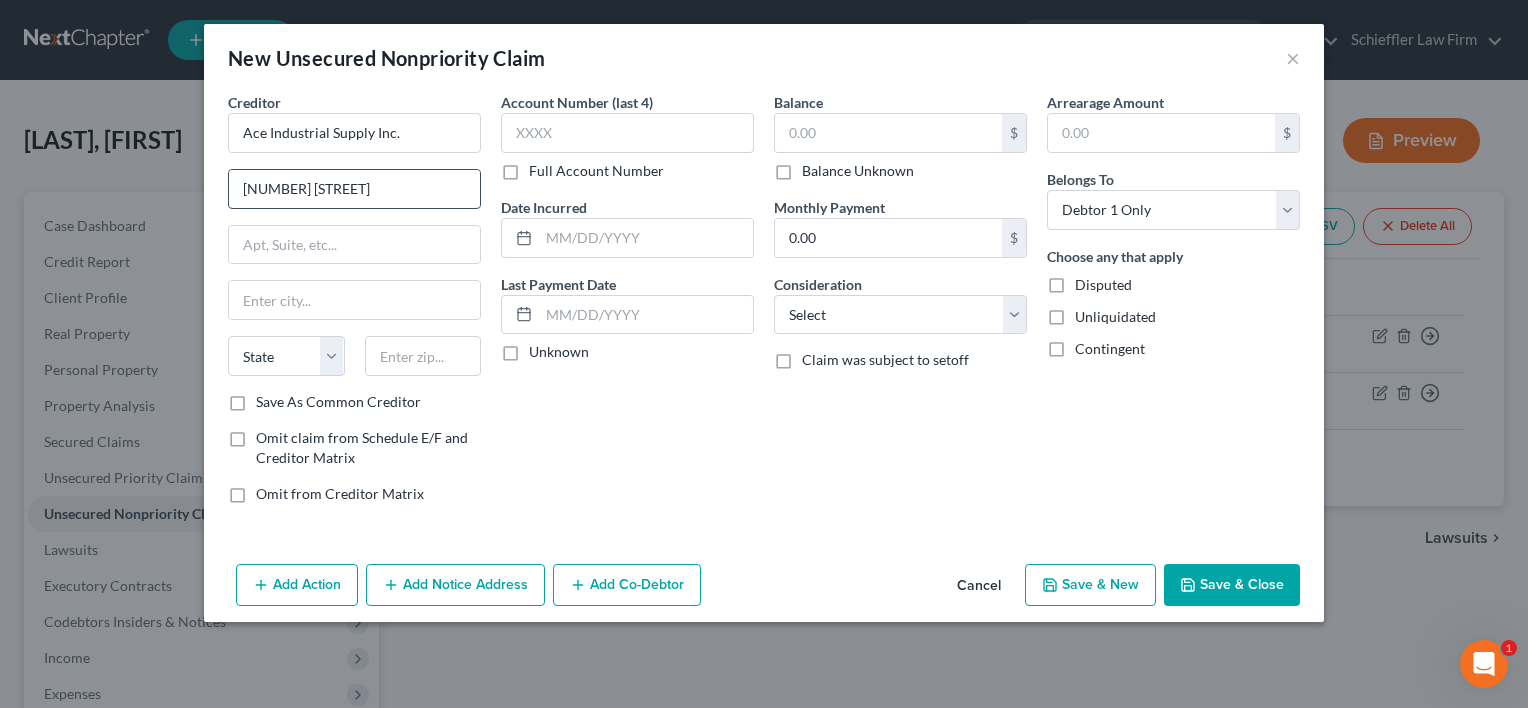 type on "[NUMBER] [STREET]" 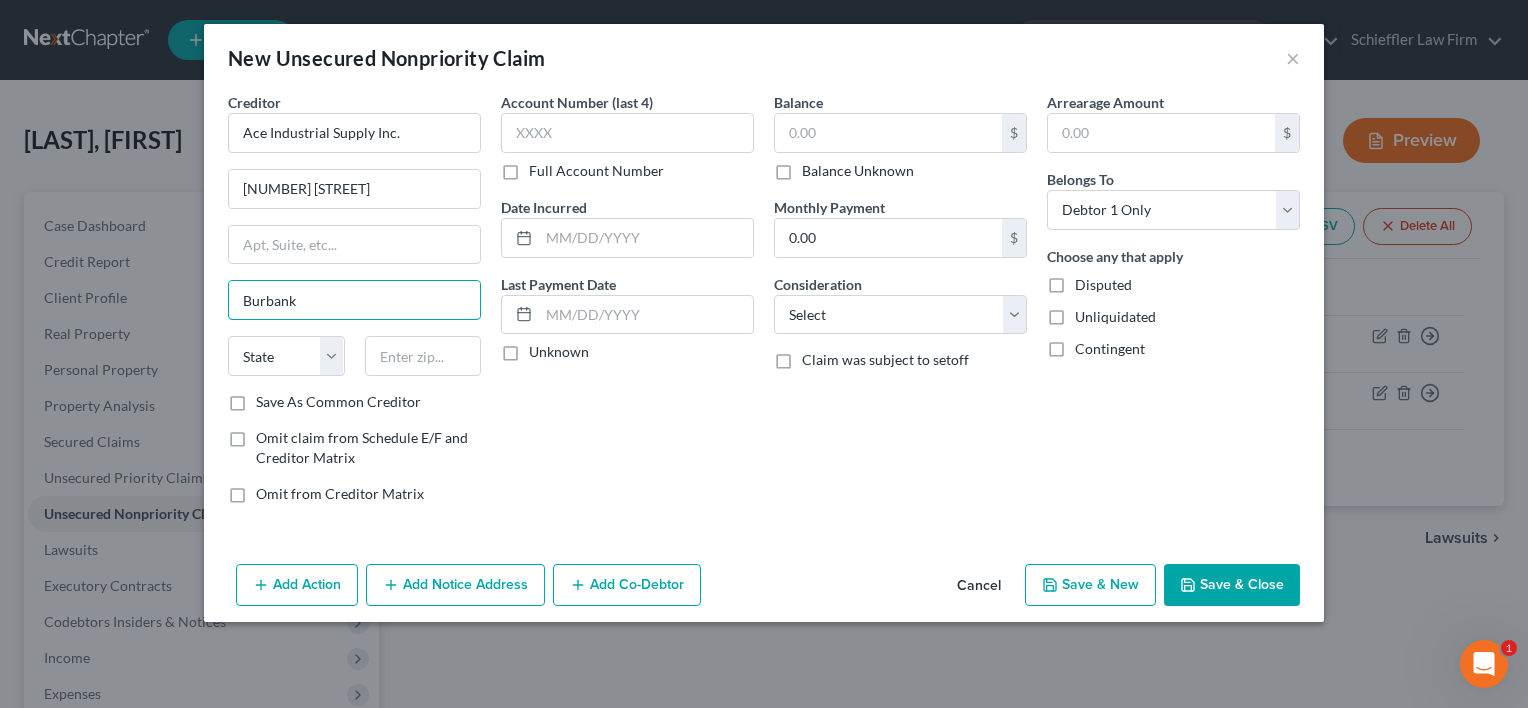 type on "Burbank" 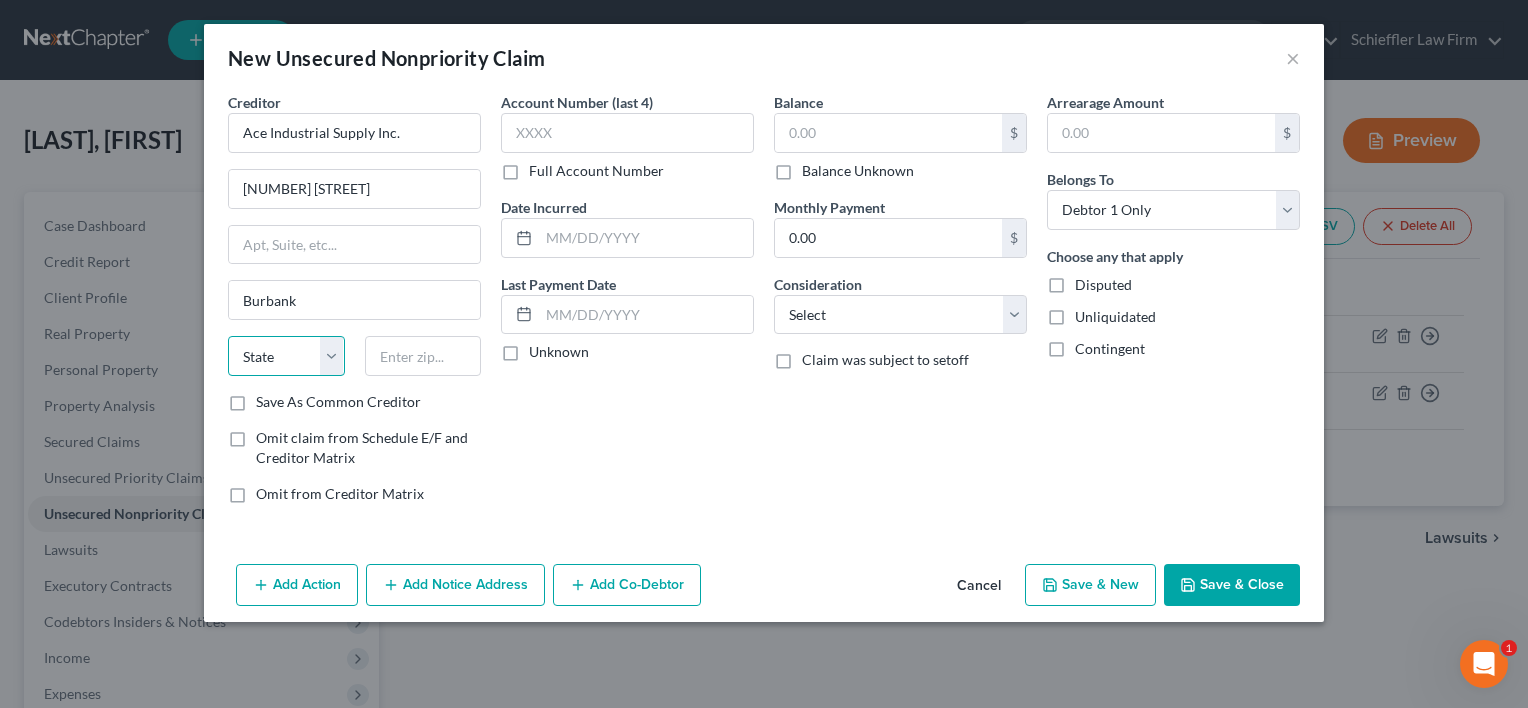 select on "4" 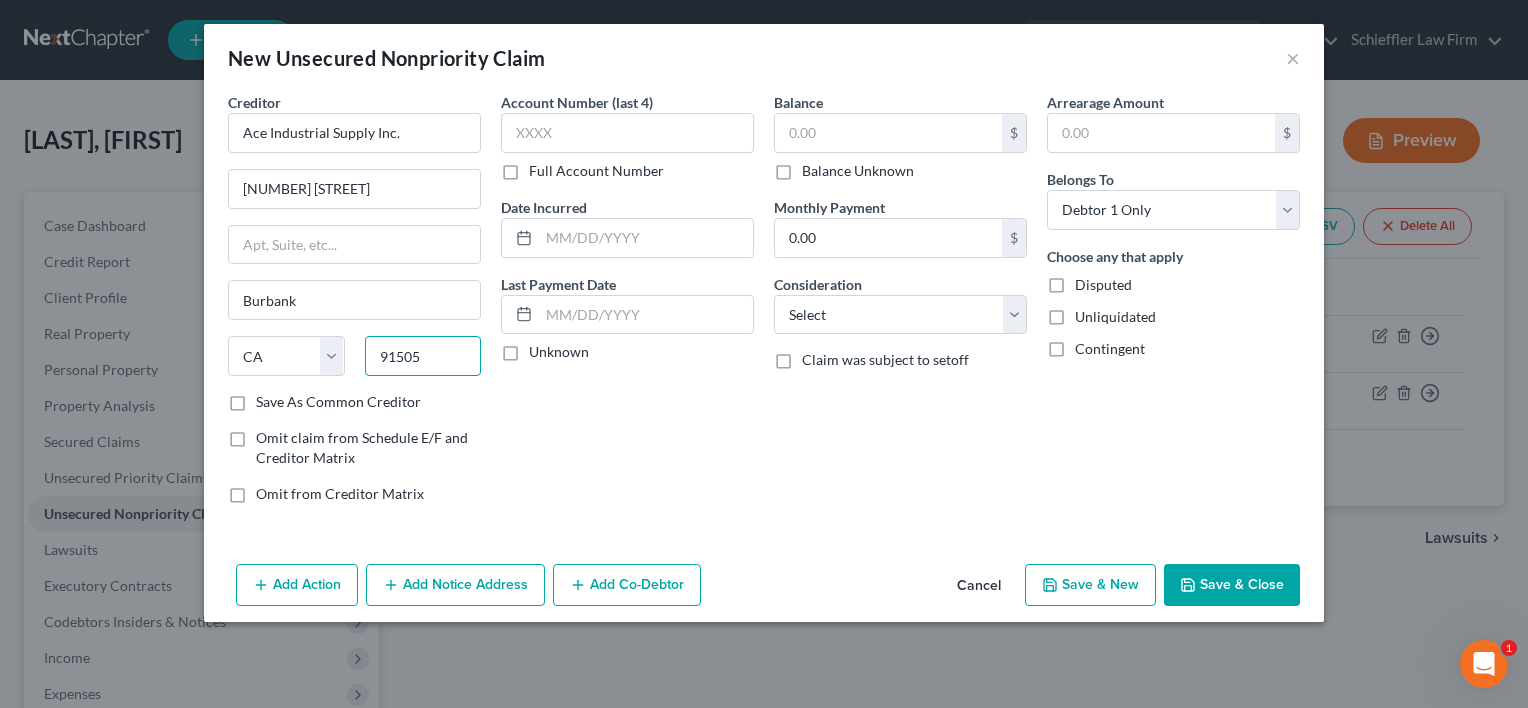 type on "91505" 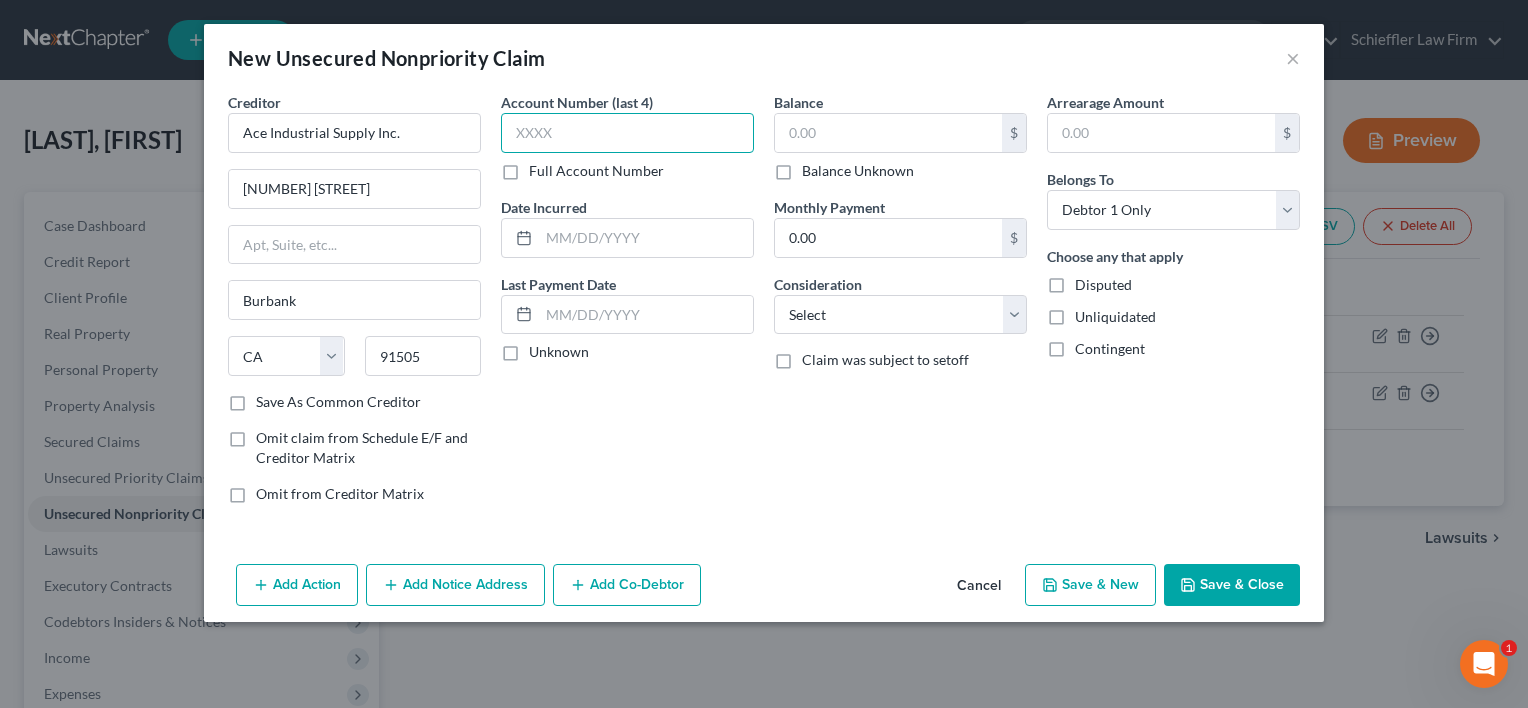 click at bounding box center (627, 133) 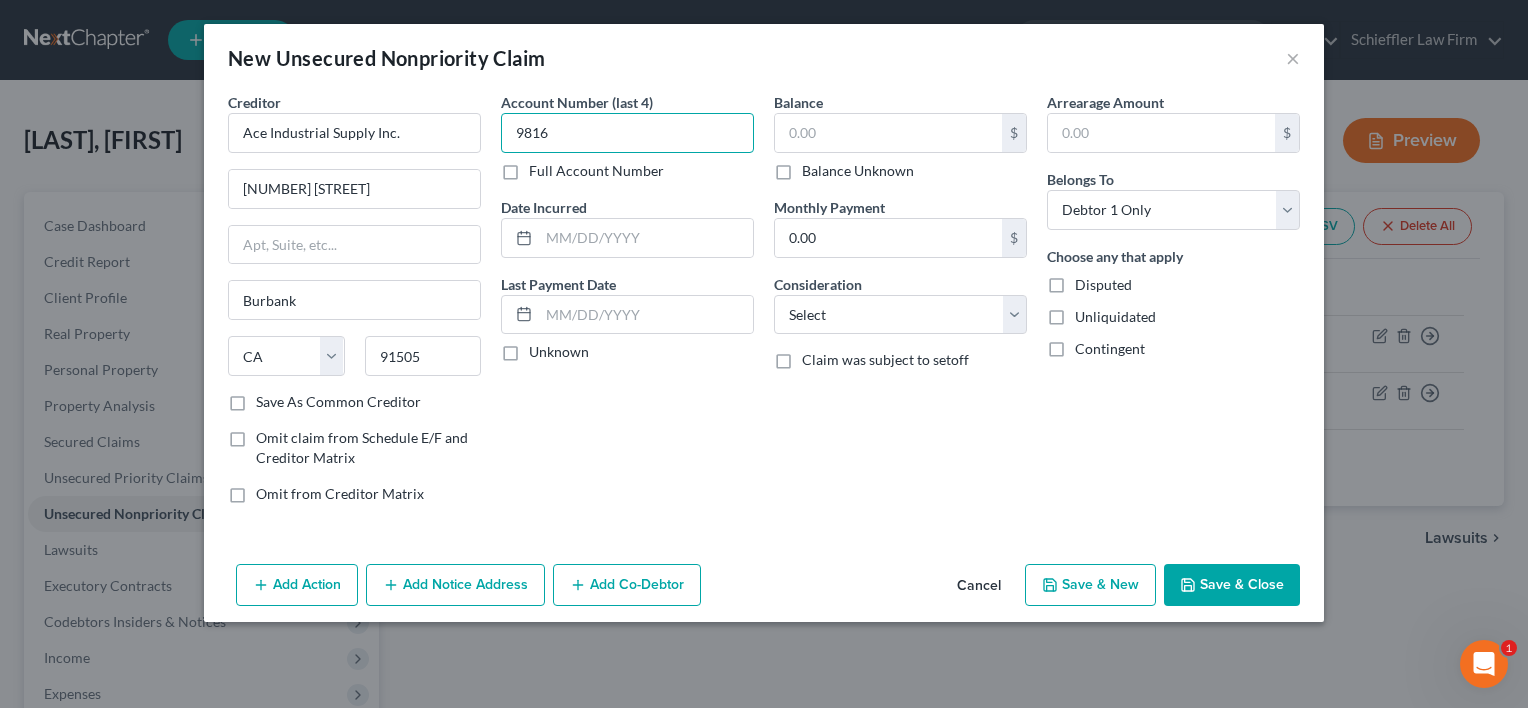 type on "9816" 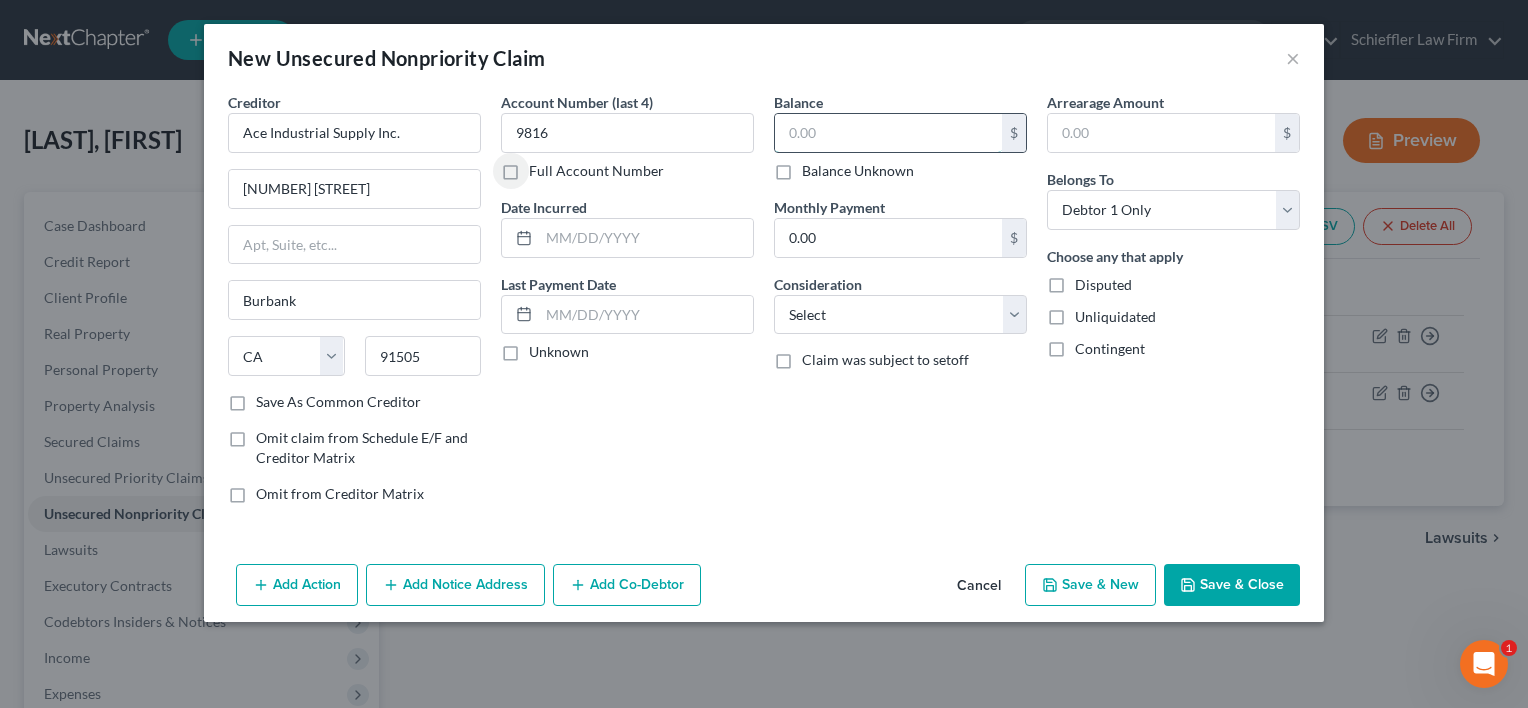 click at bounding box center (888, 133) 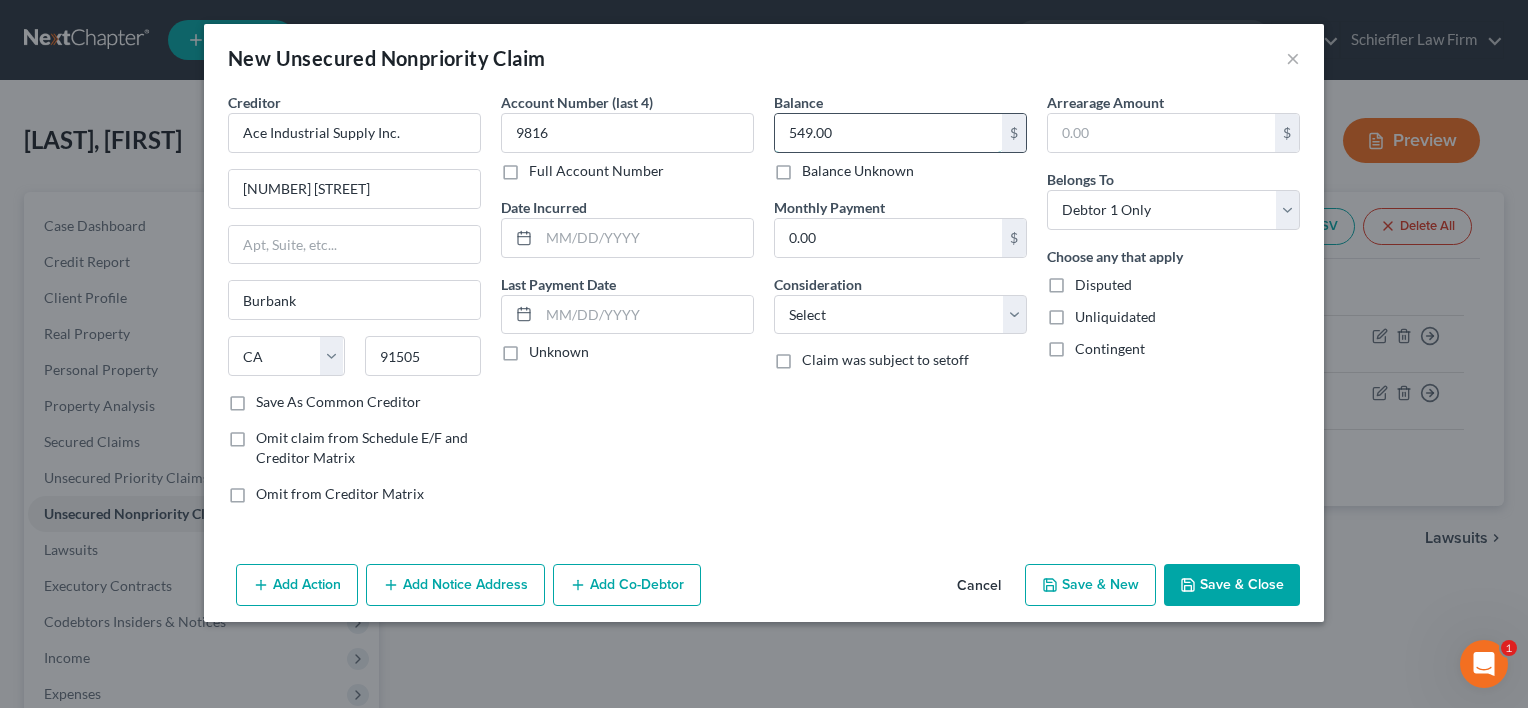 type on "549.00" 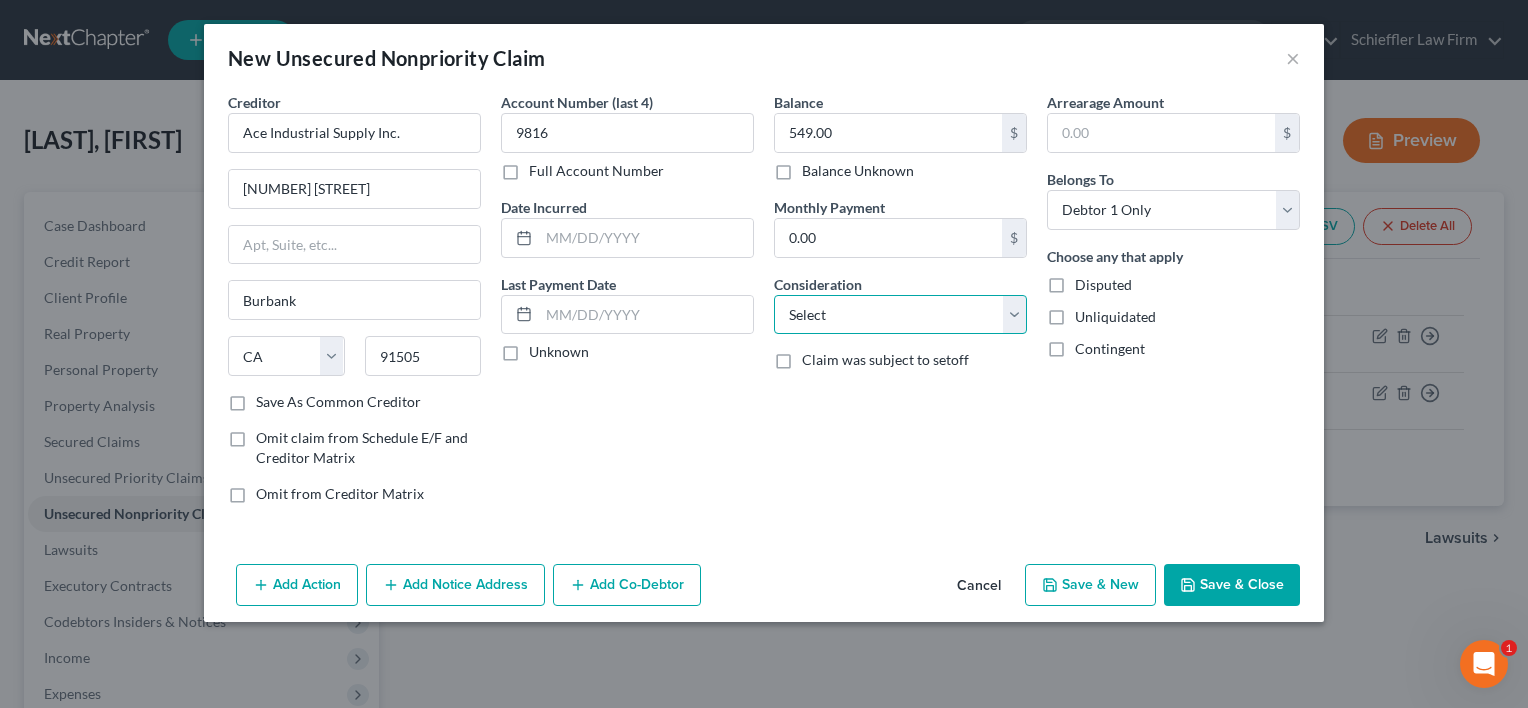 click on "Select Cable / Satellite Services Collection Agency Credit Card Debt Debt Counseling / Attorneys Deficiency Balance Domestic Support Obligations Home / Car Repairs Income Taxes Judgment Liens Medical Services Monies Loaned / Advanced Mortgage Obligation From Divorce Or Separation Obligation To Pensions Other Overdrawn Bank Account Promised To Help Pay Creditors Student Loans Suppliers And Vendors Telephone / Internet Services Utility Services" at bounding box center (900, 315) 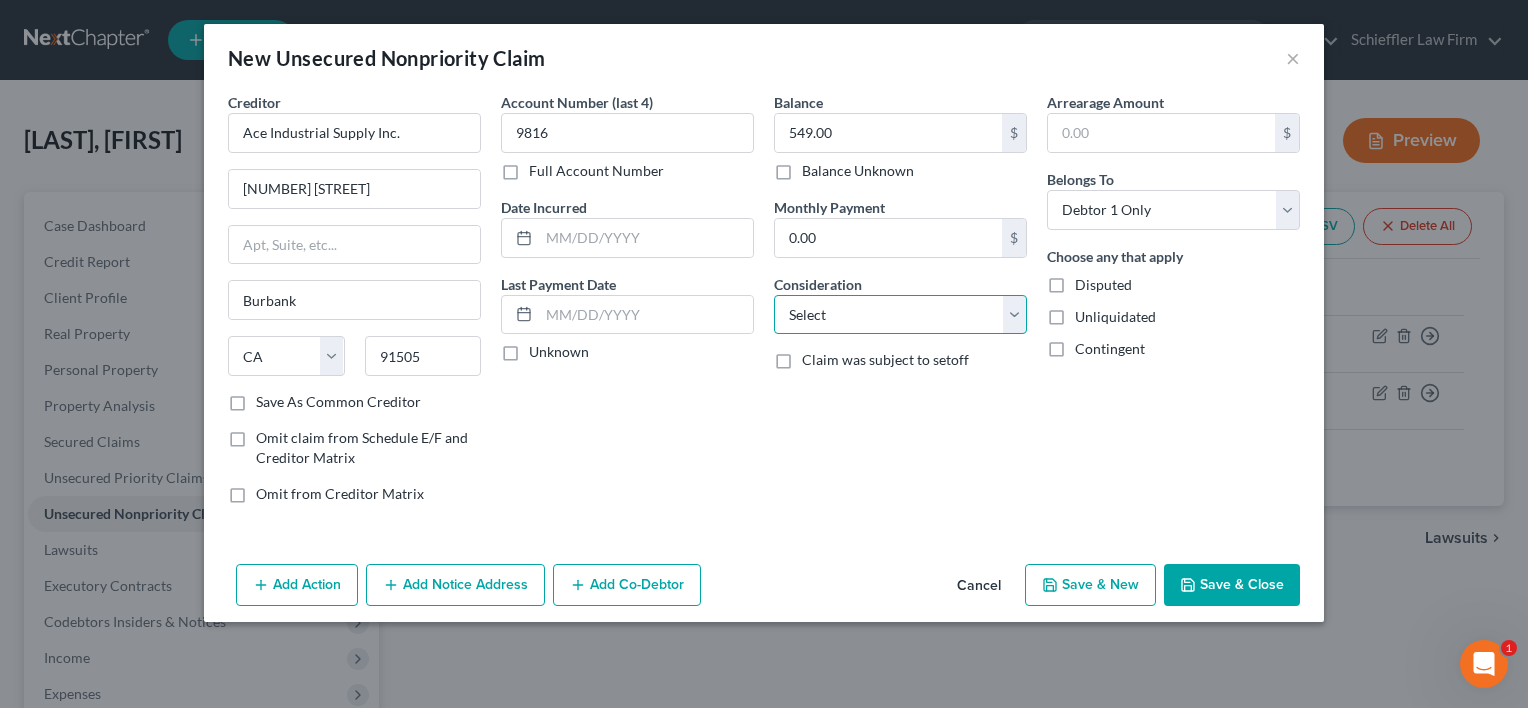 select on "14" 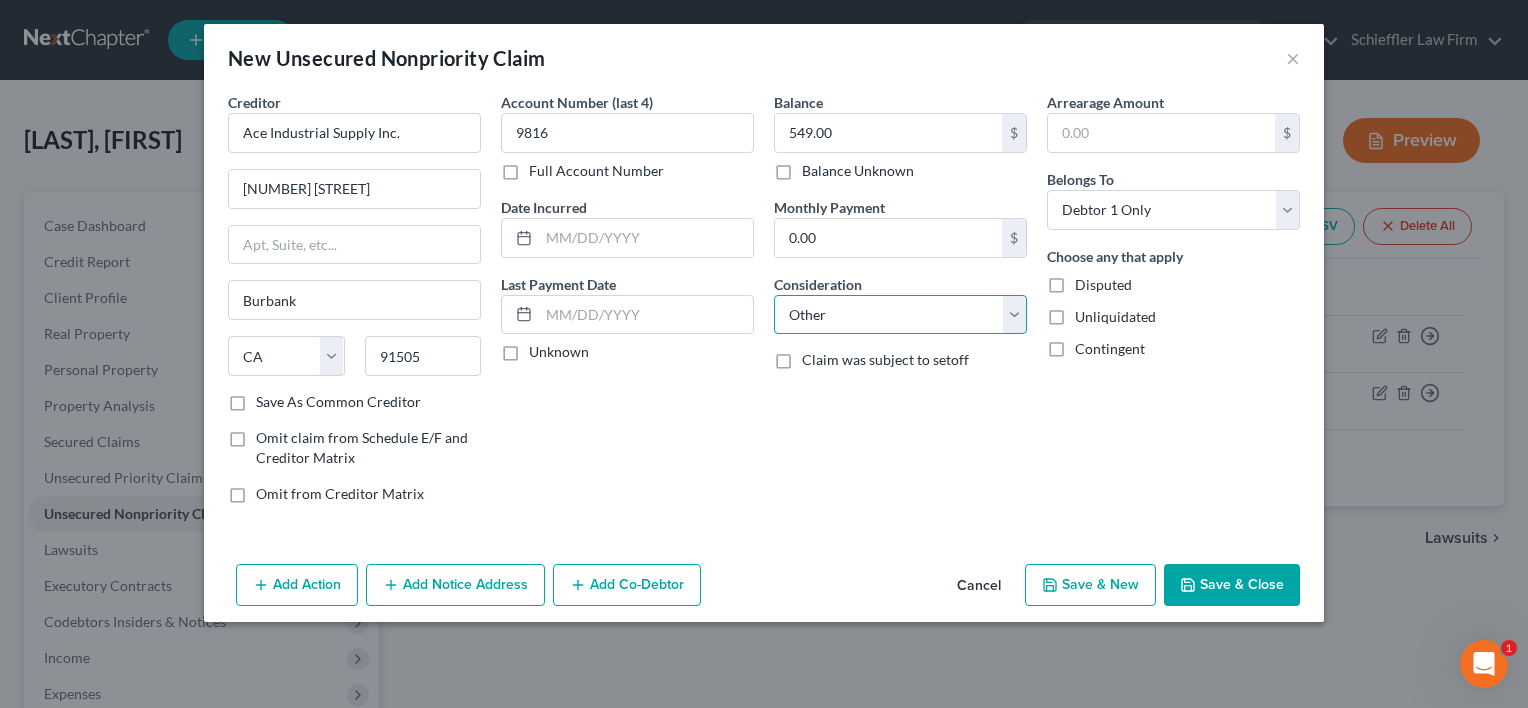 click on "Select Cable / Satellite Services Collection Agency Credit Card Debt Debt Counseling / Attorneys Deficiency Balance Domestic Support Obligations Home / Car Repairs Income Taxes Judgment Liens Medical Services Monies Loaned / Advanced Mortgage Obligation From Divorce Or Separation Obligation To Pensions Other Overdrawn Bank Account Promised To Help Pay Creditors Student Loans Suppliers And Vendors Telephone / Internet Services Utility Services" at bounding box center [900, 315] 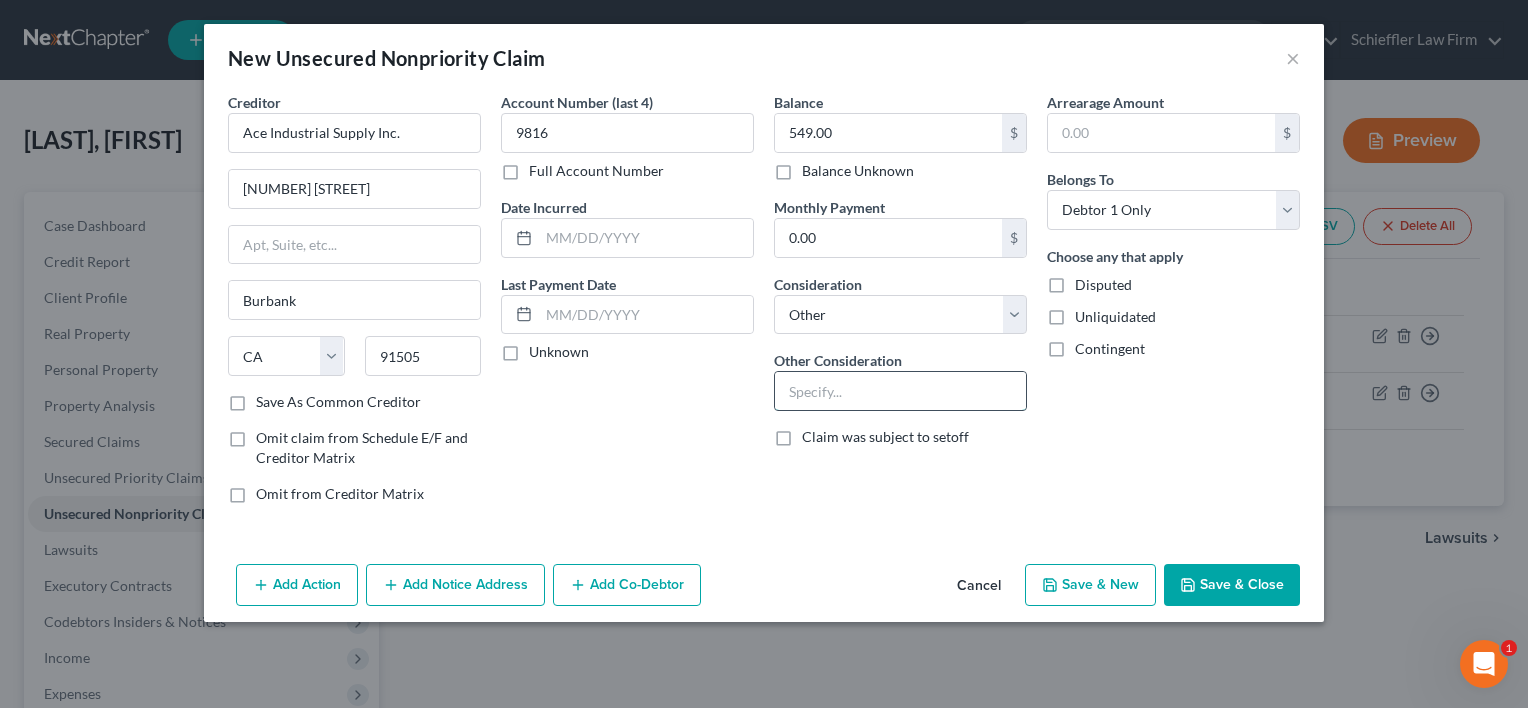 click at bounding box center (900, 391) 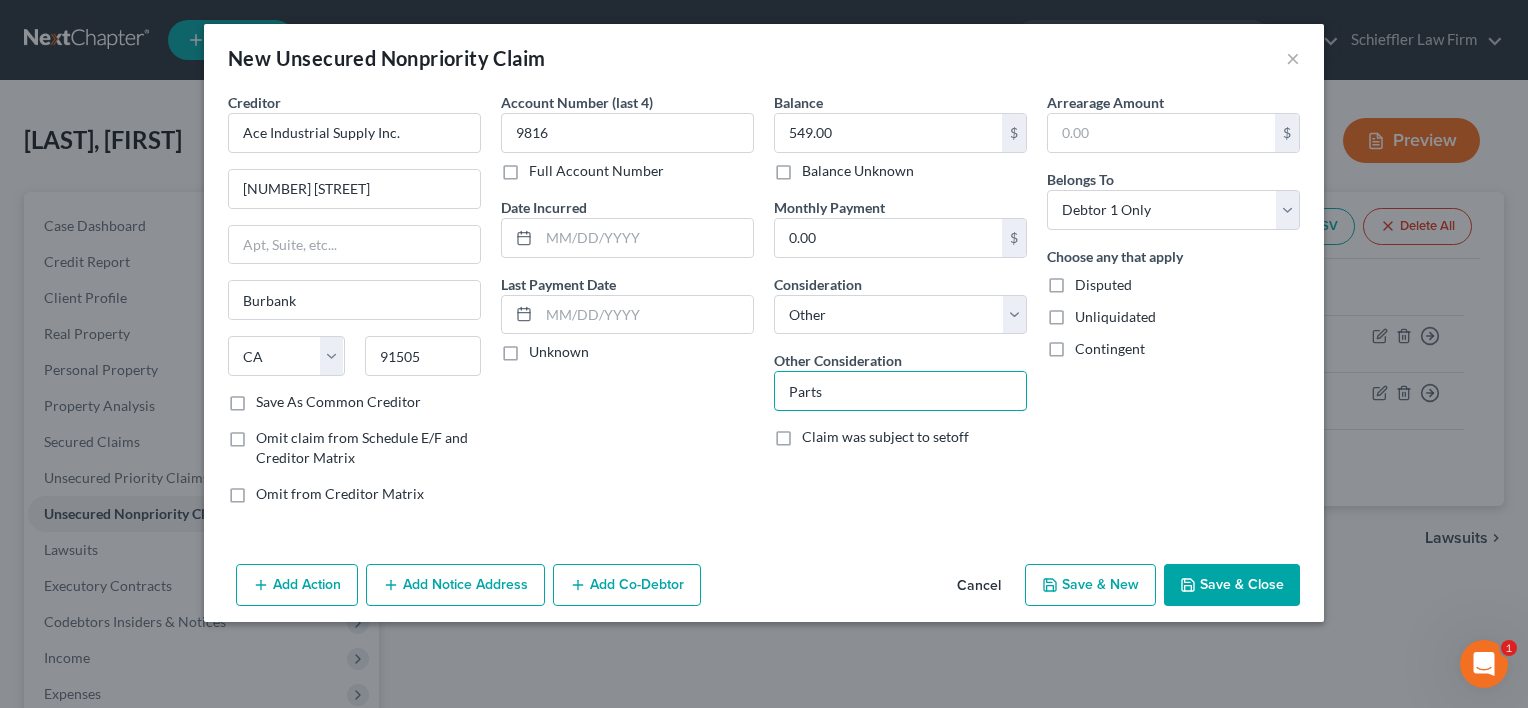 type on "Parts" 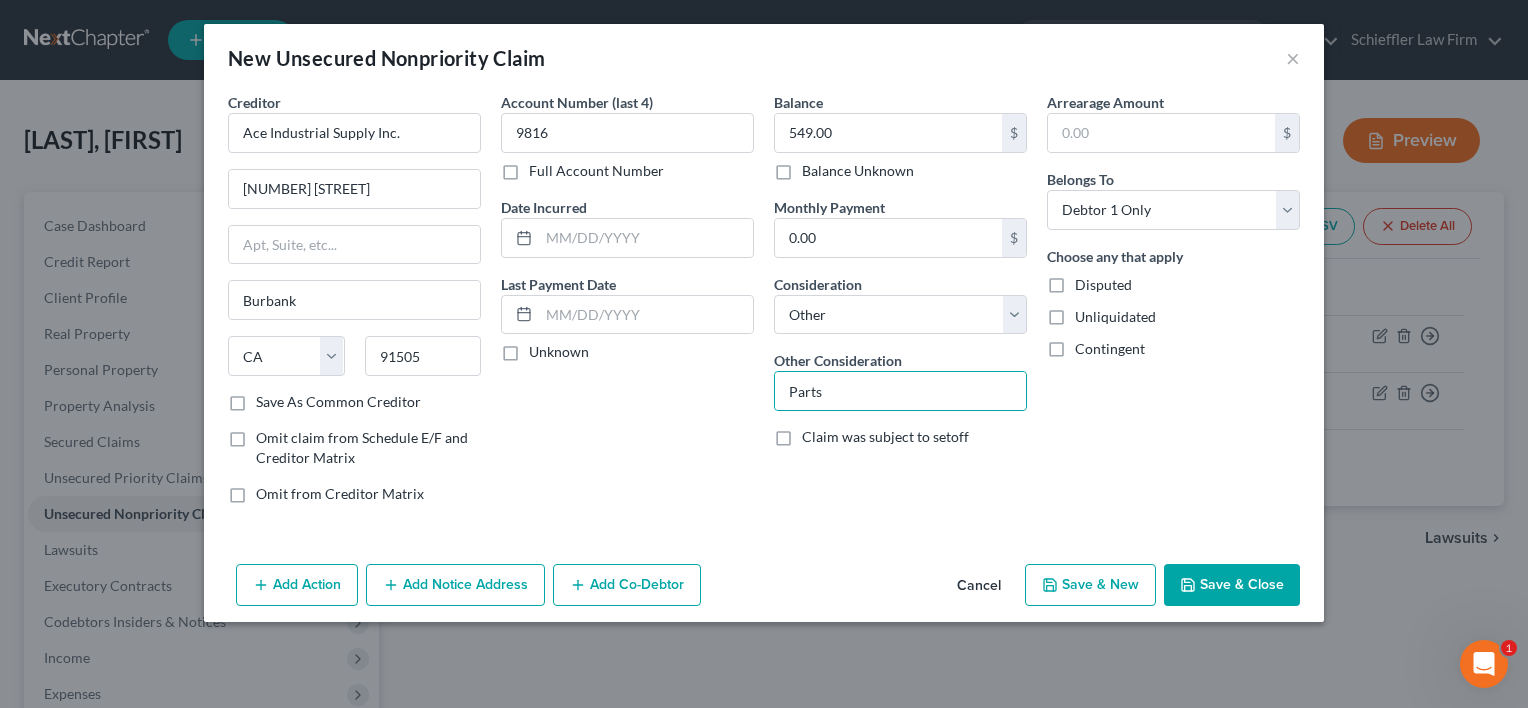 click on "Save & Close" at bounding box center [1232, 585] 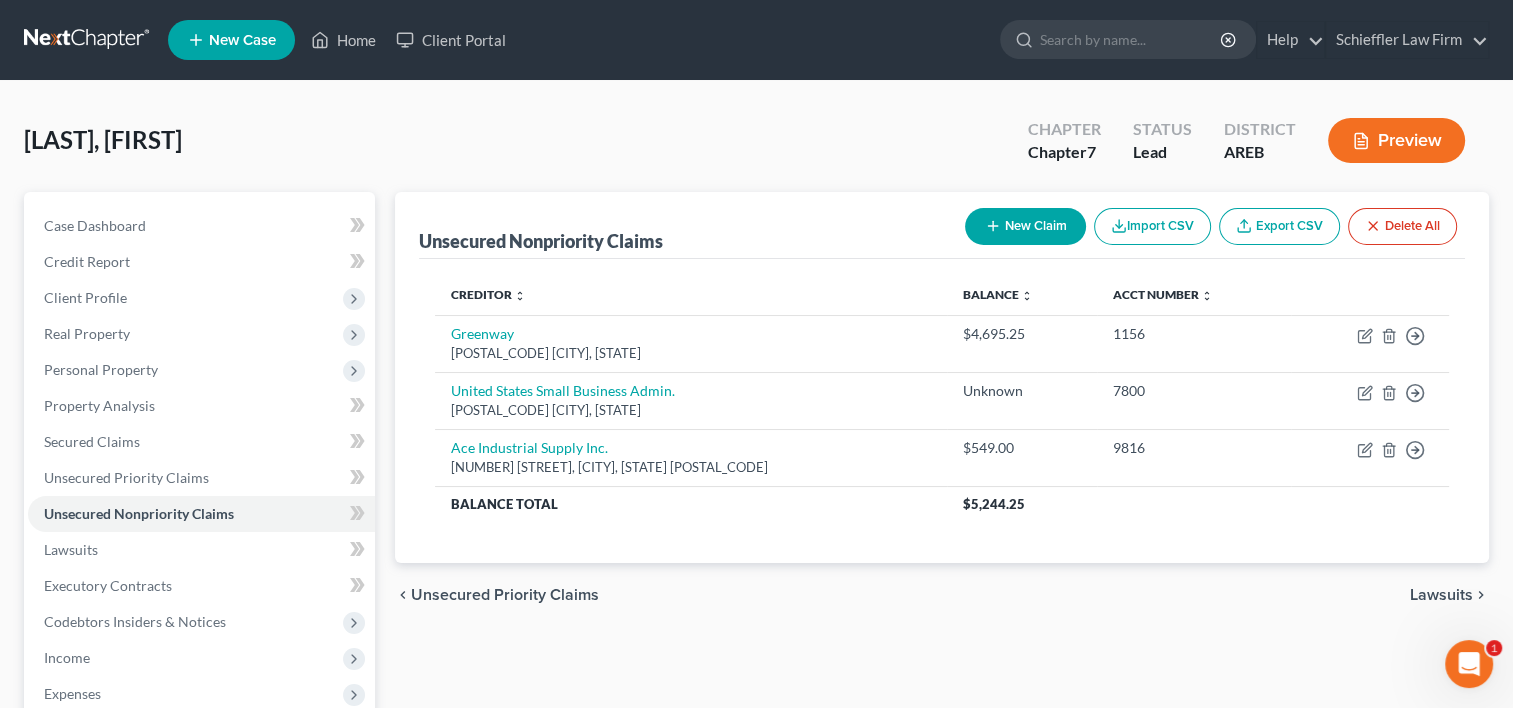 click on "New Claim" at bounding box center [1025, 226] 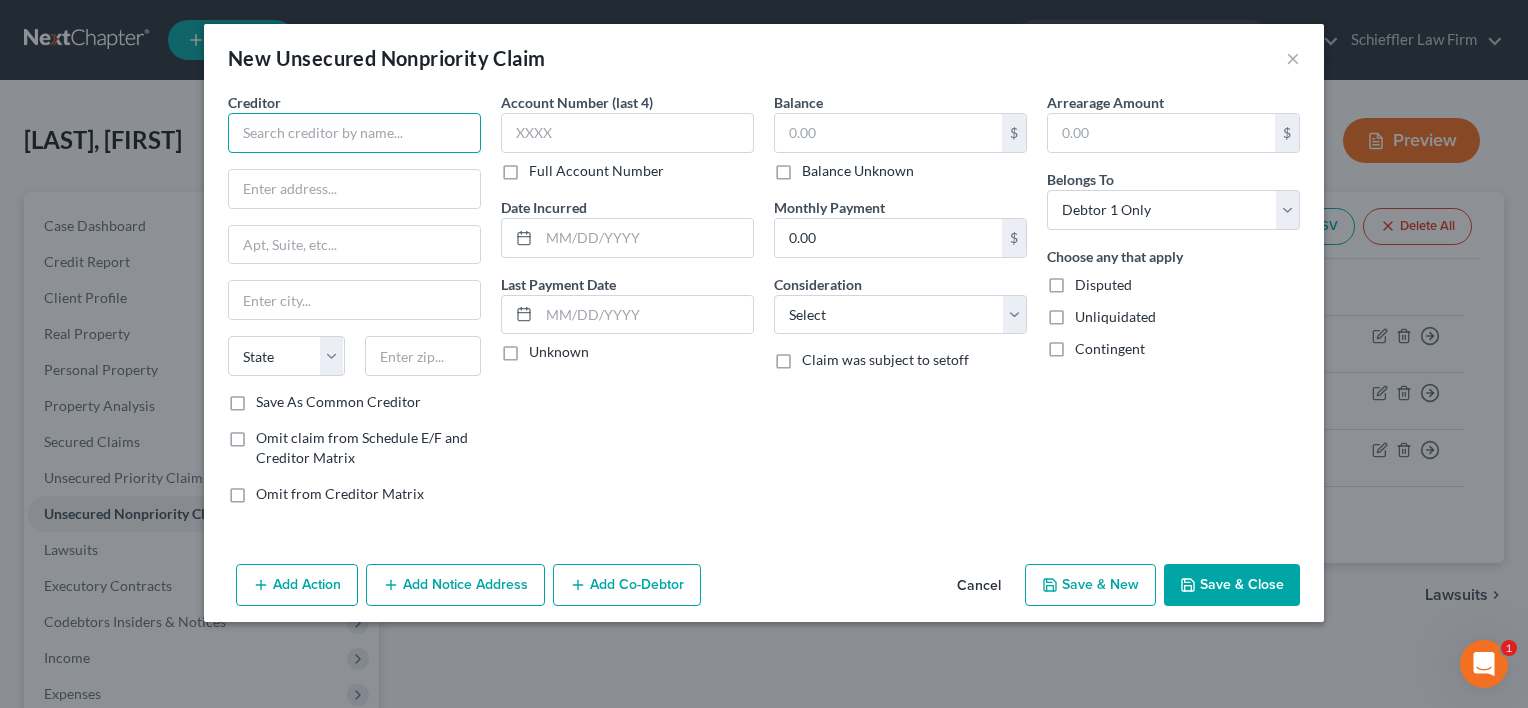 click at bounding box center (354, 133) 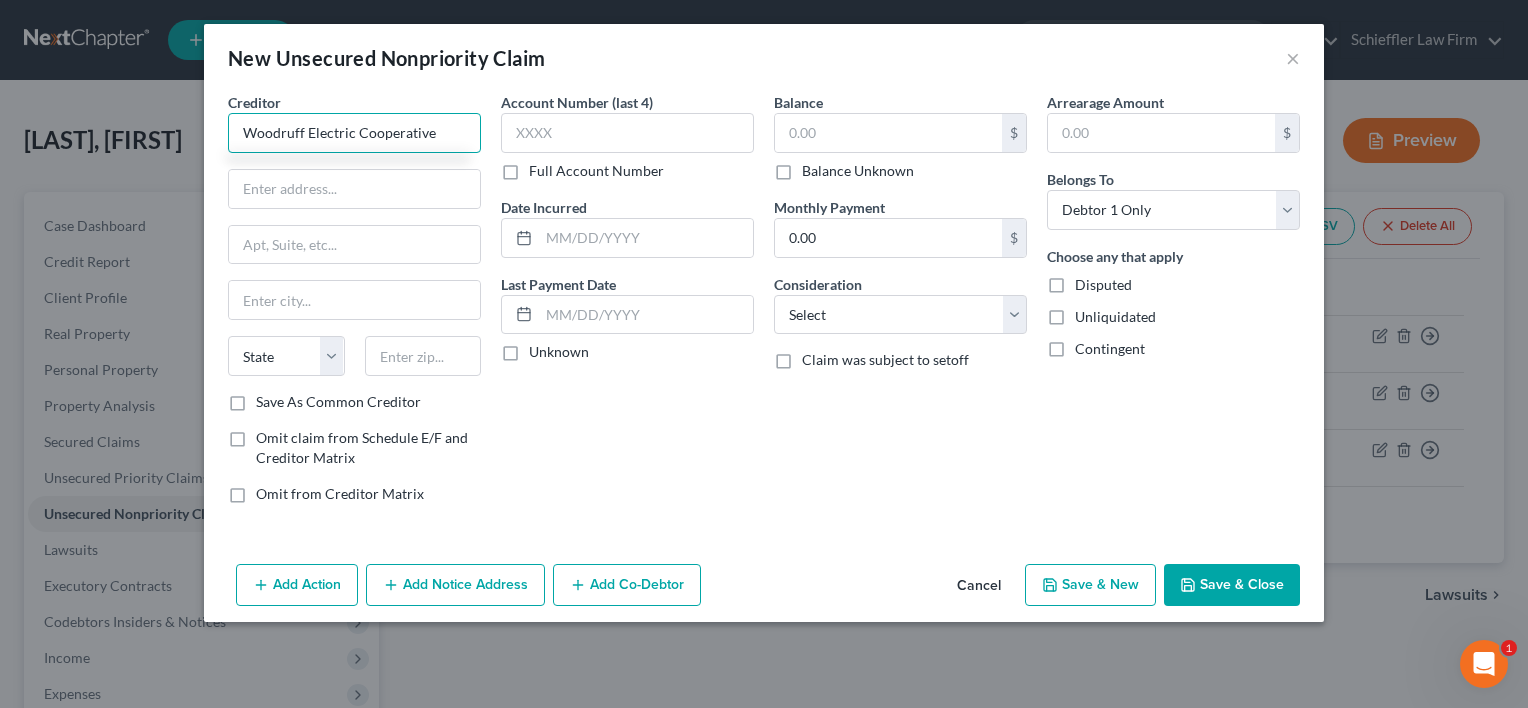type on "Woodruff Electric Cooperative" 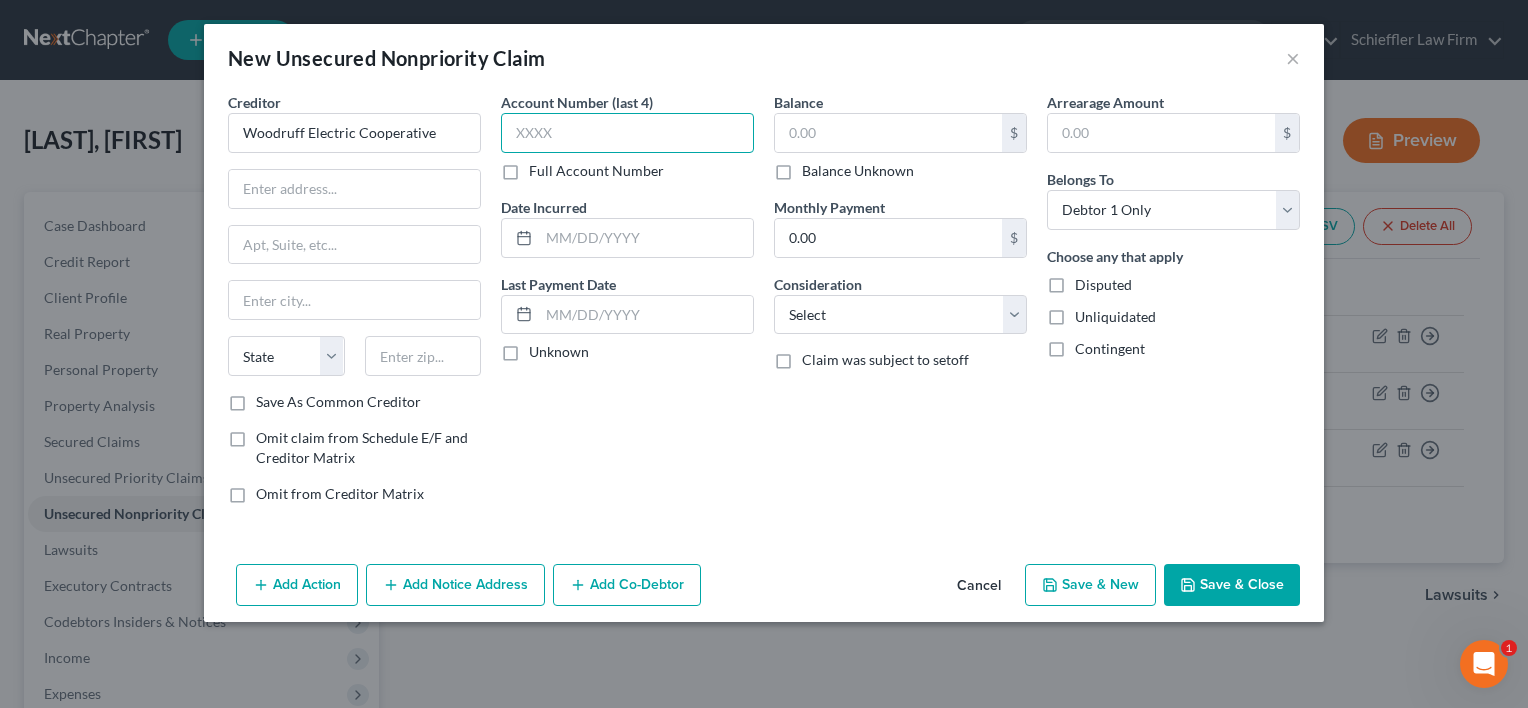click at bounding box center (627, 133) 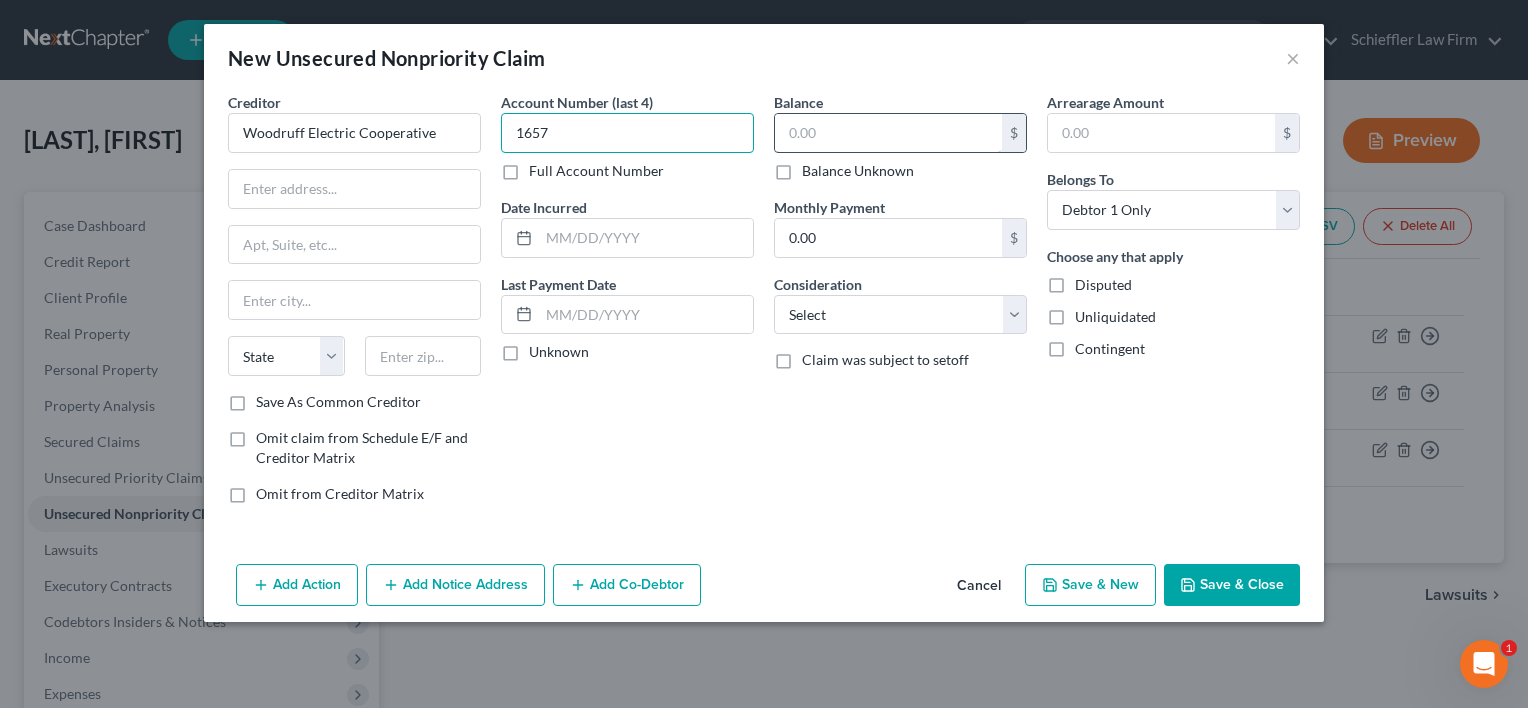 type on "1657" 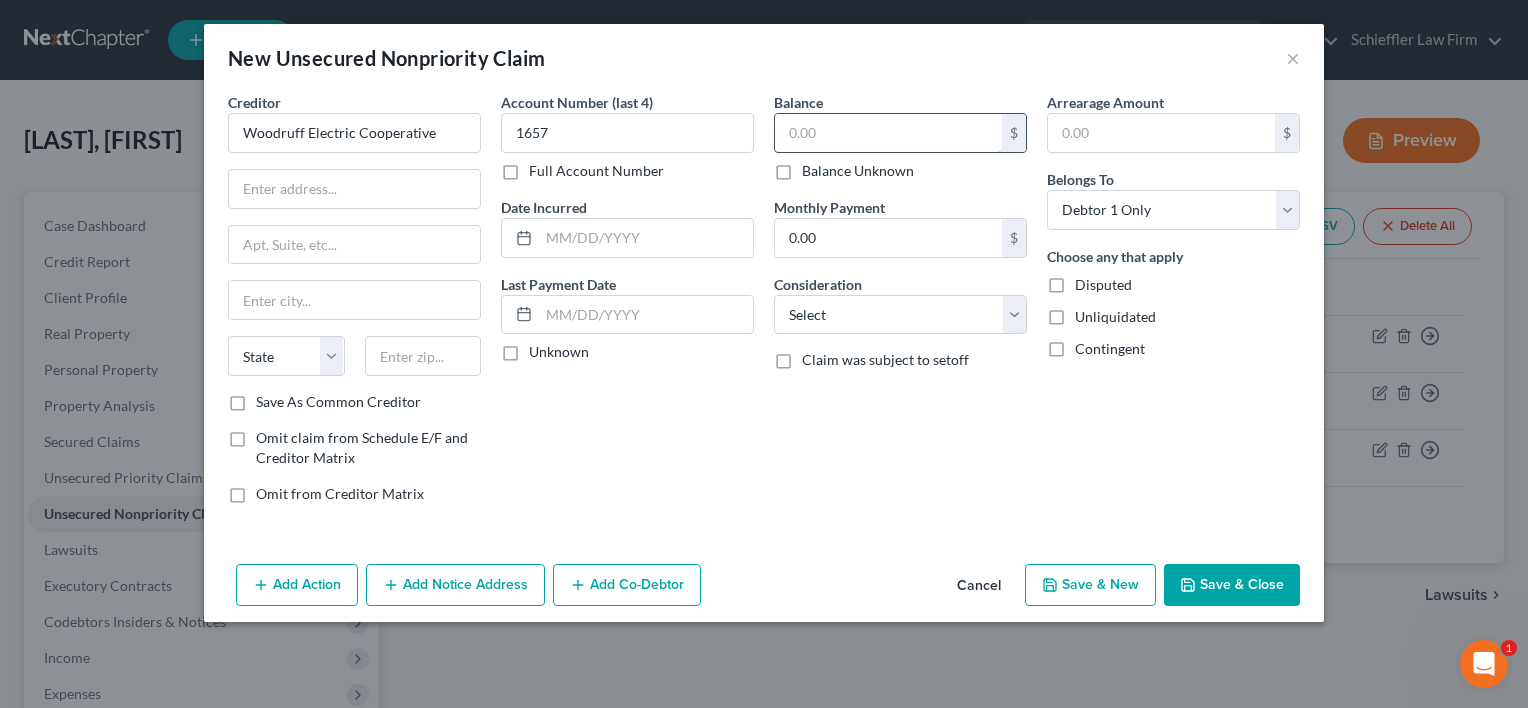 click at bounding box center [888, 133] 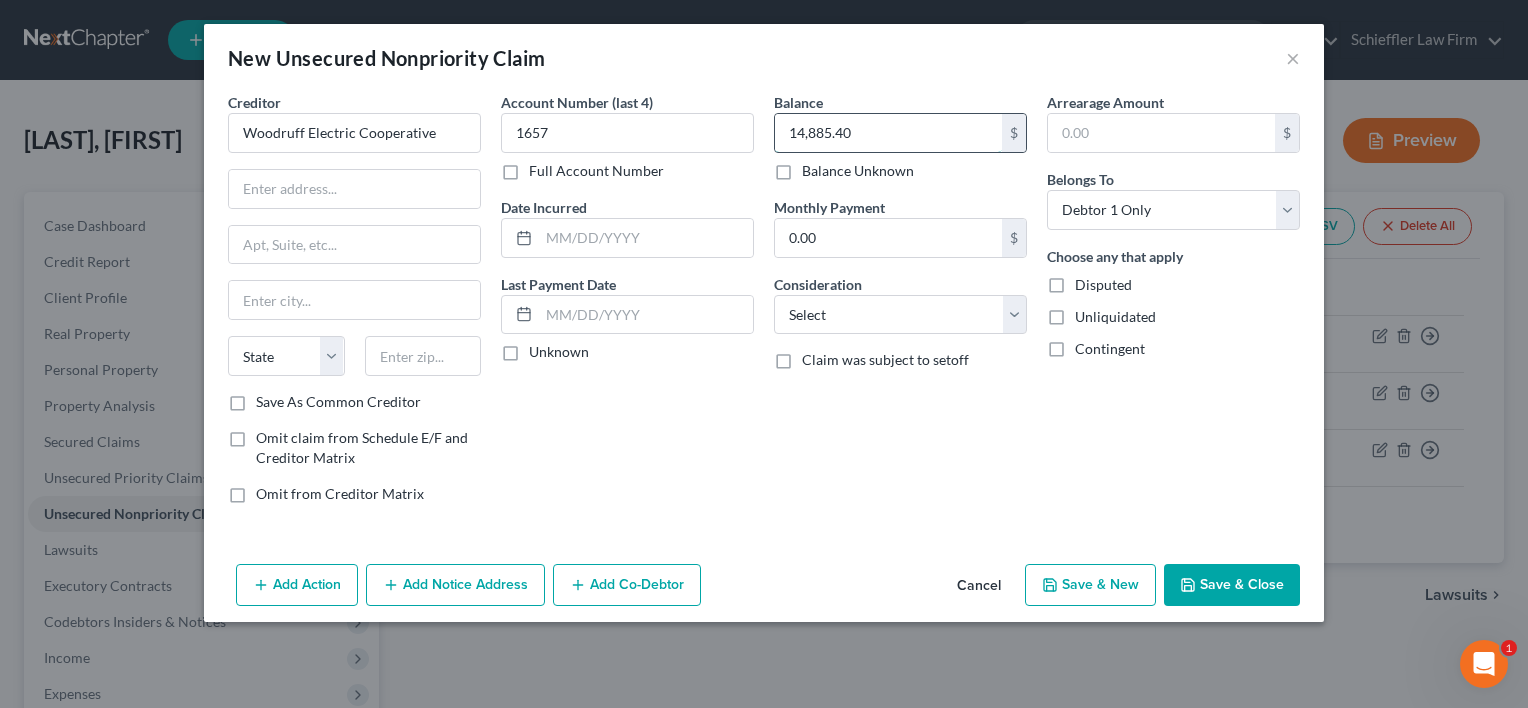 type on "14,885.40" 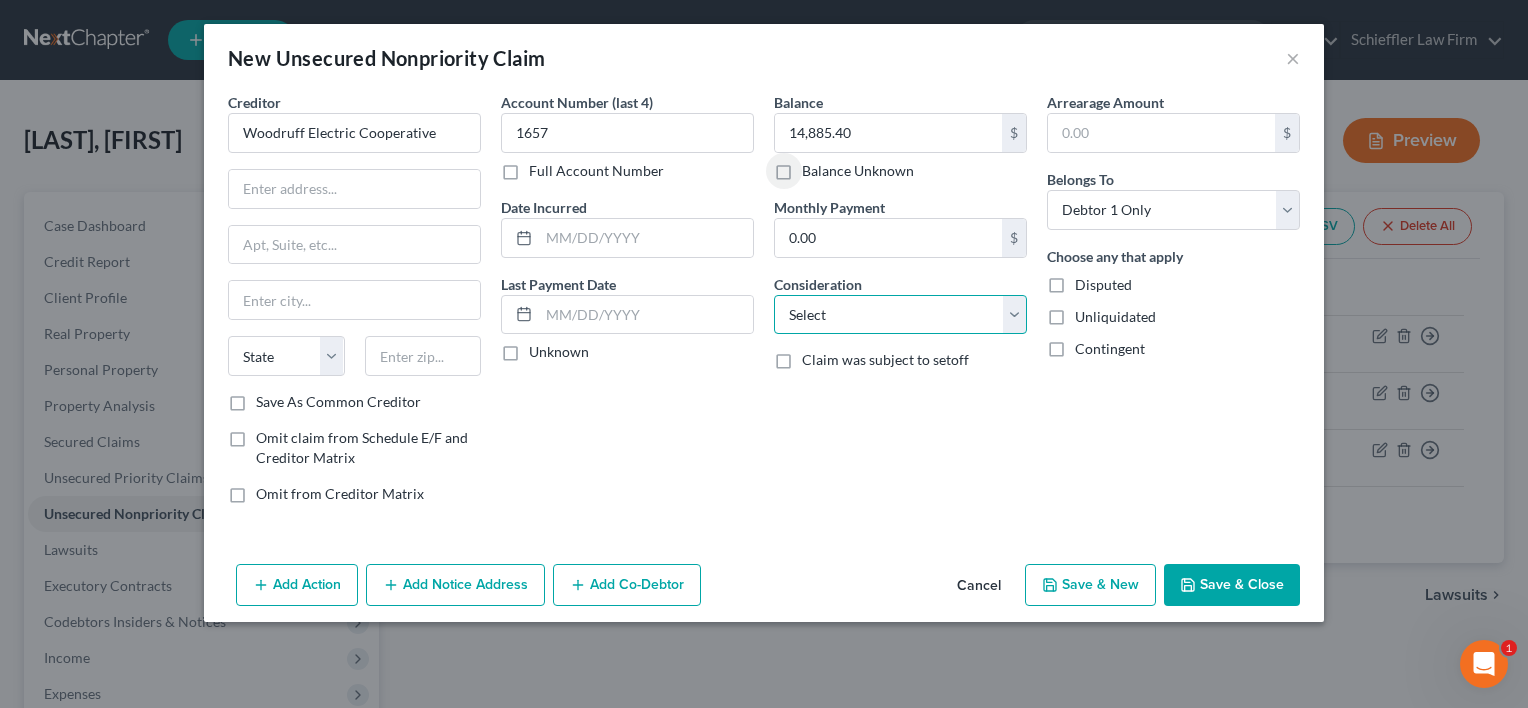click on "Select Cable / Satellite Services Collection Agency Credit Card Debt Debt Counseling / Attorneys Deficiency Balance Domestic Support Obligations Home / Car Repairs Income Taxes Judgment Liens Medical Services Monies Loaned / Advanced Mortgage Obligation From Divorce Or Separation Obligation To Pensions Other Overdrawn Bank Account Promised To Help Pay Creditors Student Loans Suppliers And Vendors Telephone / Internet Services Utility Services" at bounding box center (900, 315) 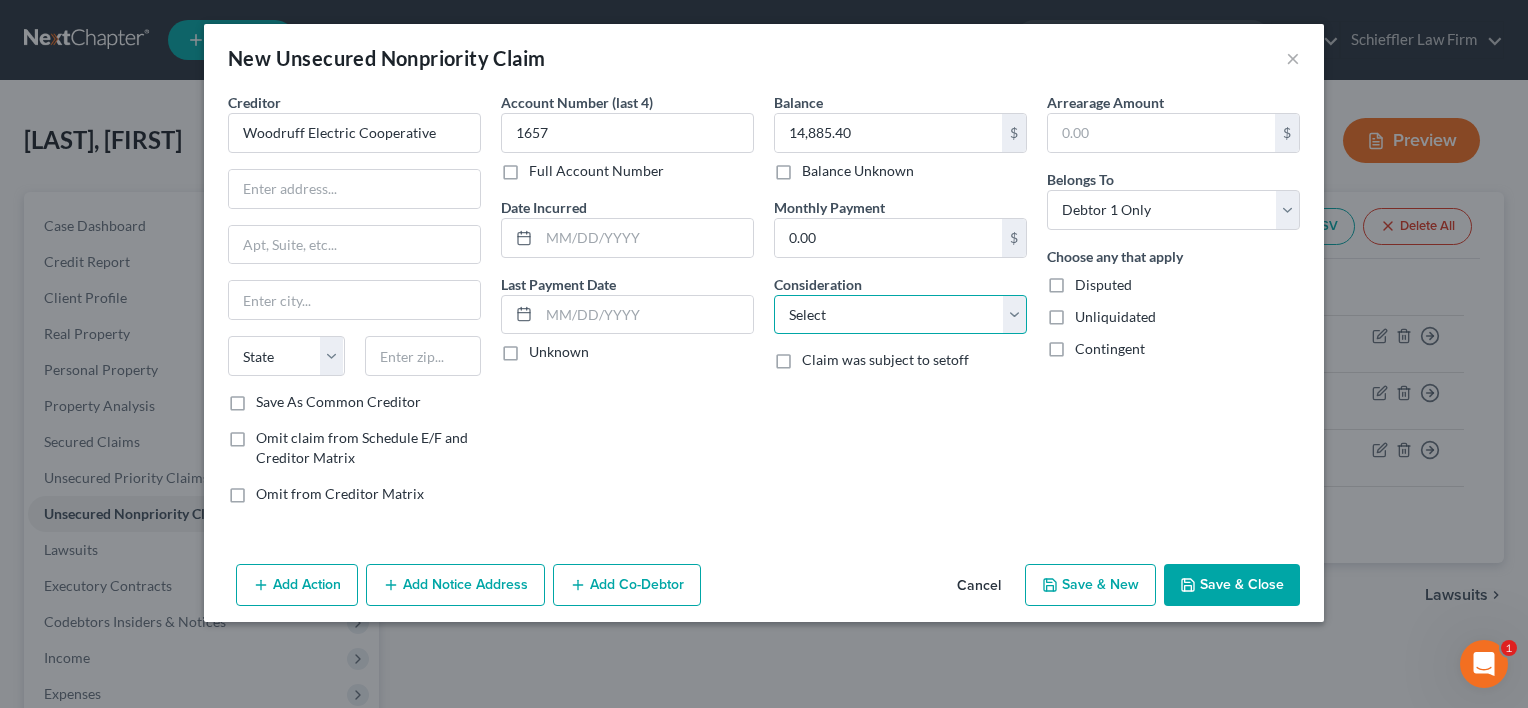 select on "20" 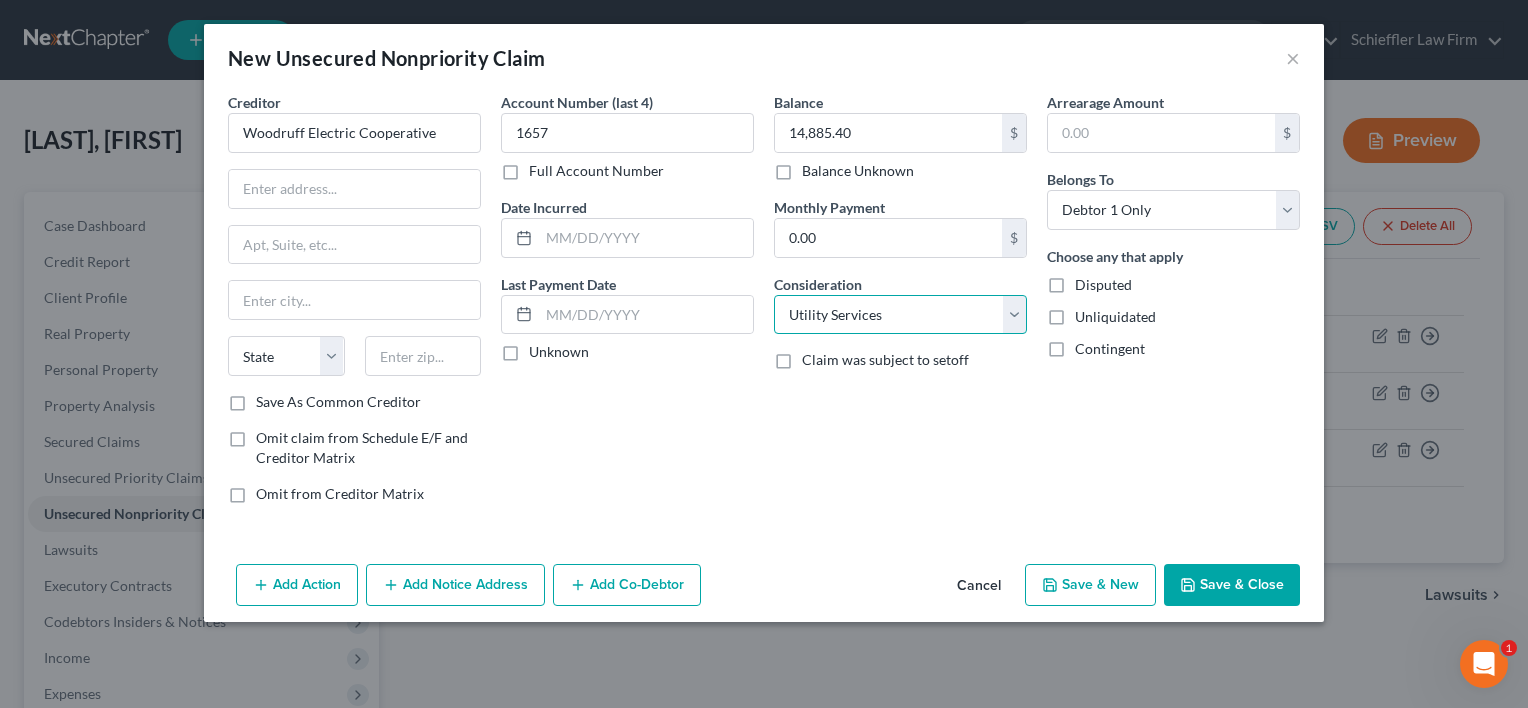 click on "Select Cable / Satellite Services Collection Agency Credit Card Debt Debt Counseling / Attorneys Deficiency Balance Domestic Support Obligations Home / Car Repairs Income Taxes Judgment Liens Medical Services Monies Loaned / Advanced Mortgage Obligation From Divorce Or Separation Obligation To Pensions Other Overdrawn Bank Account Promised To Help Pay Creditors Student Loans Suppliers And Vendors Telephone / Internet Services Utility Services" at bounding box center (900, 315) 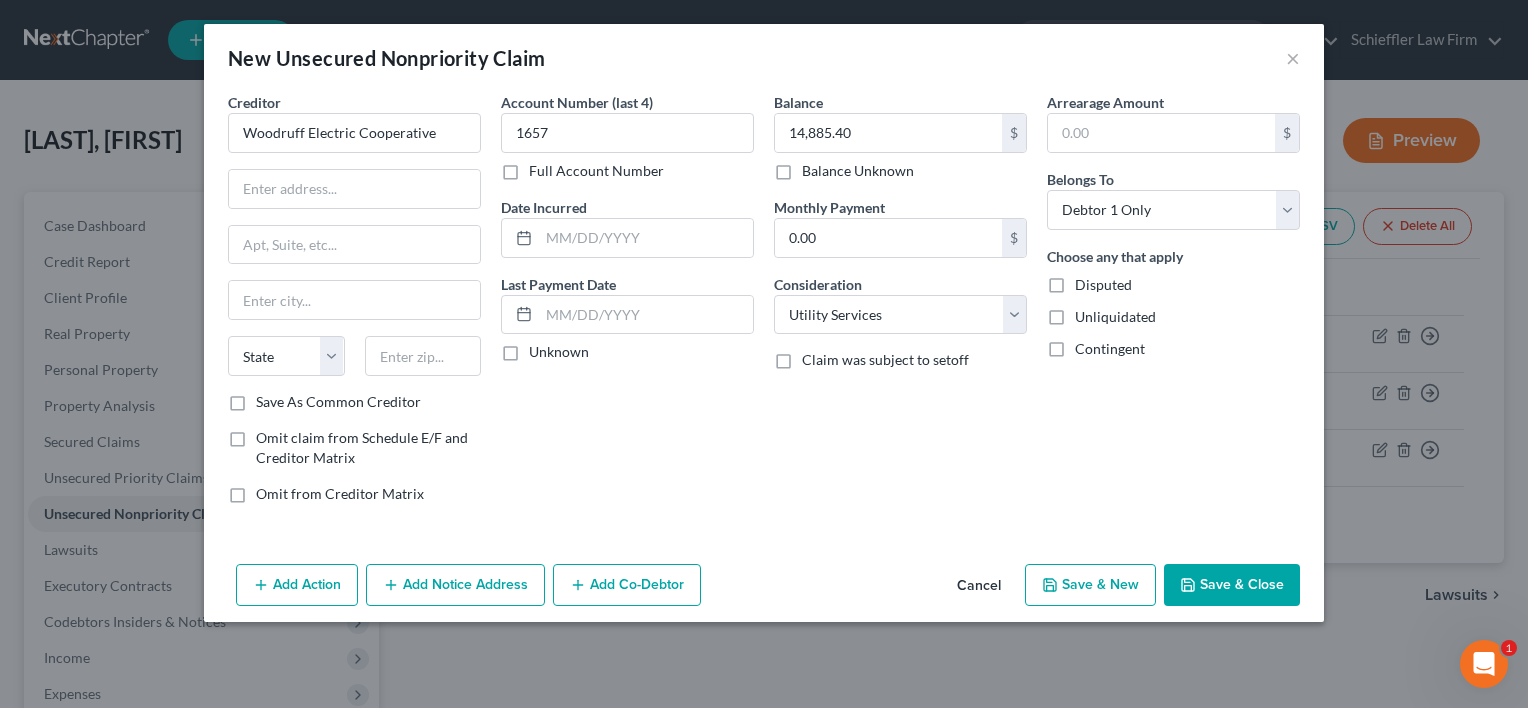 click on "Add Notice Address" at bounding box center [455, 585] 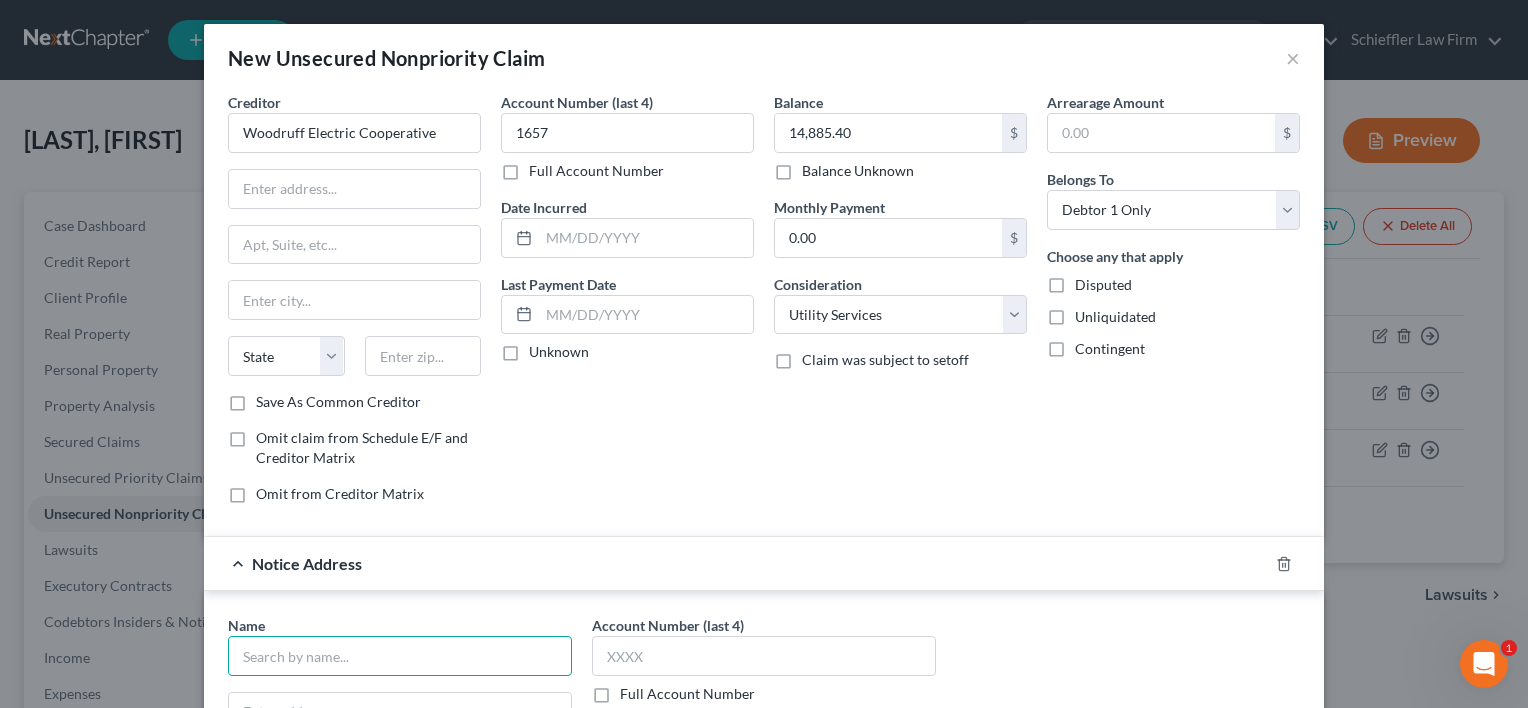 click at bounding box center (400, 656) 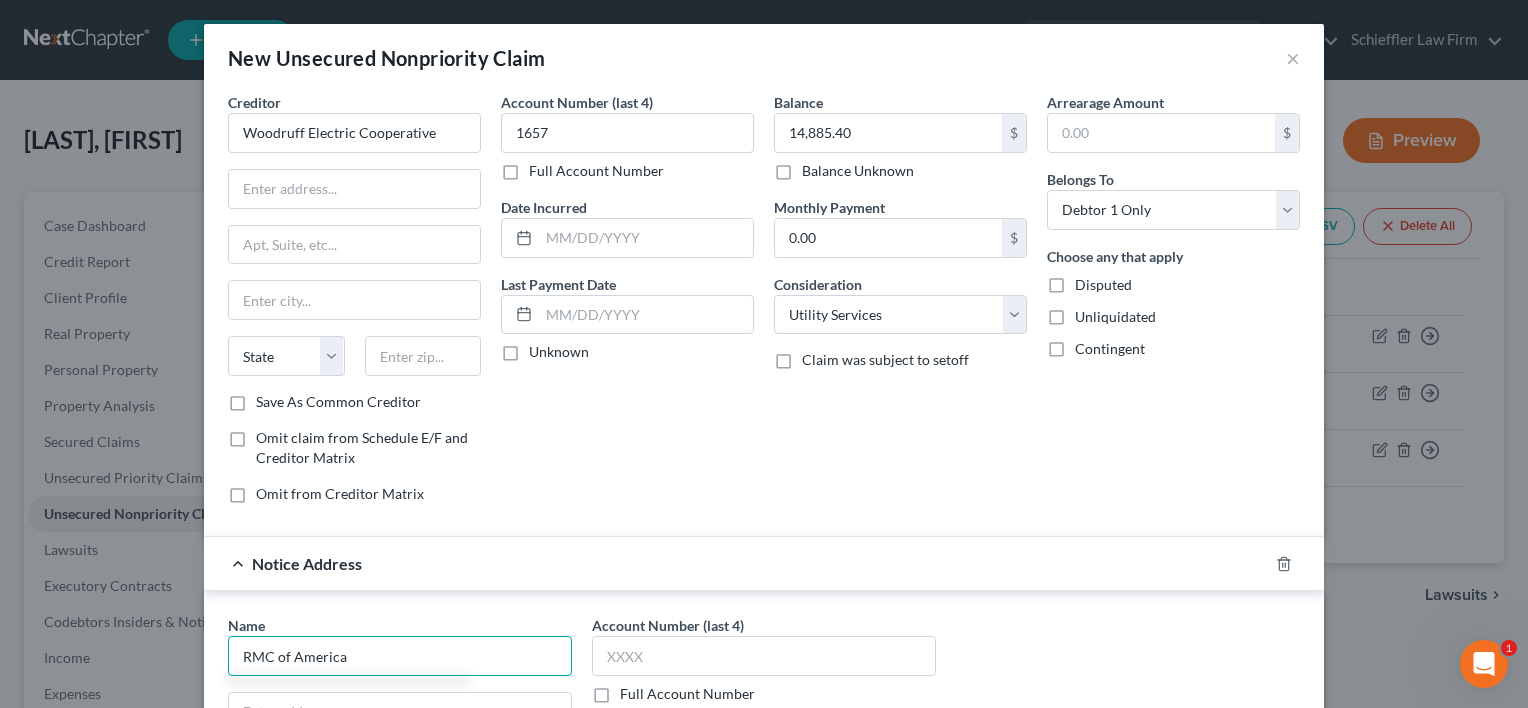 type on "RMC of America" 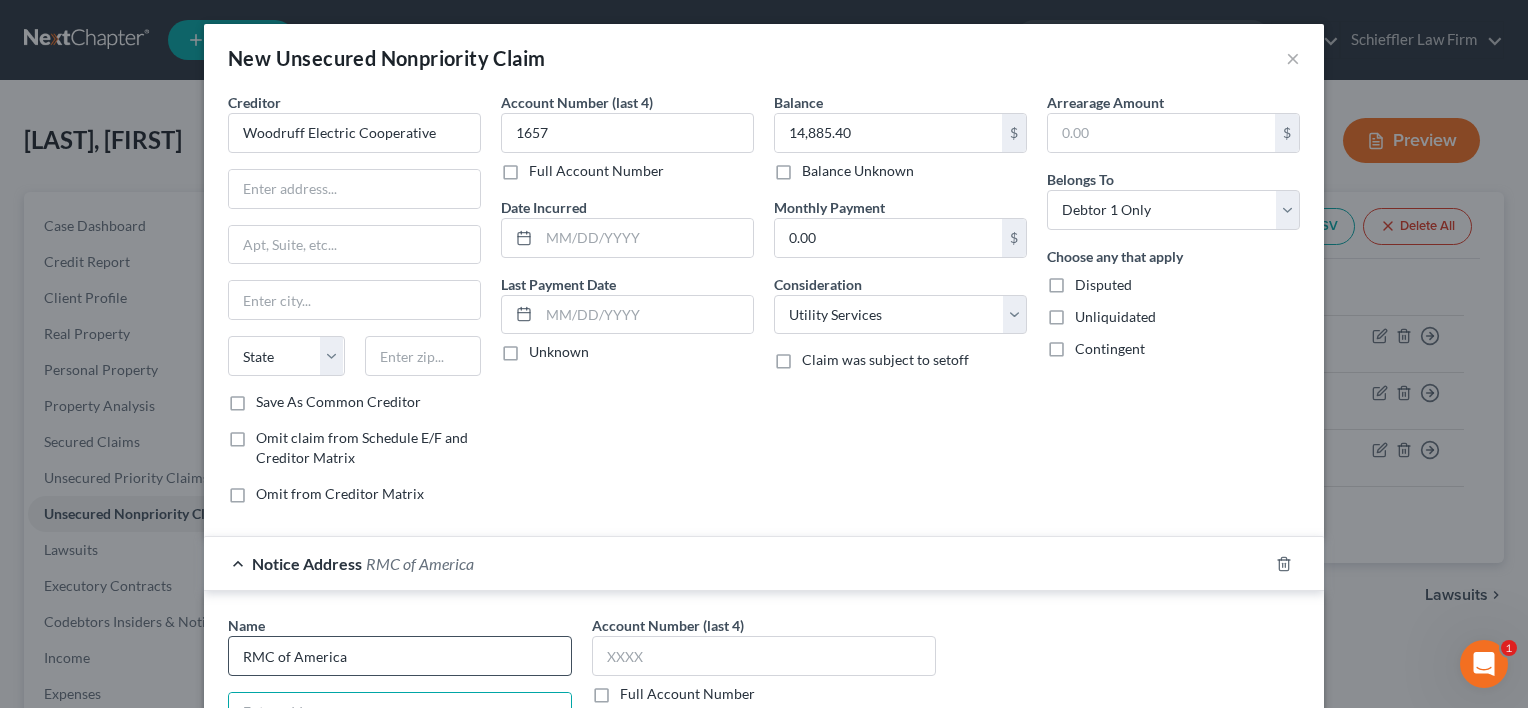 scroll, scrollTop: 20, scrollLeft: 0, axis: vertical 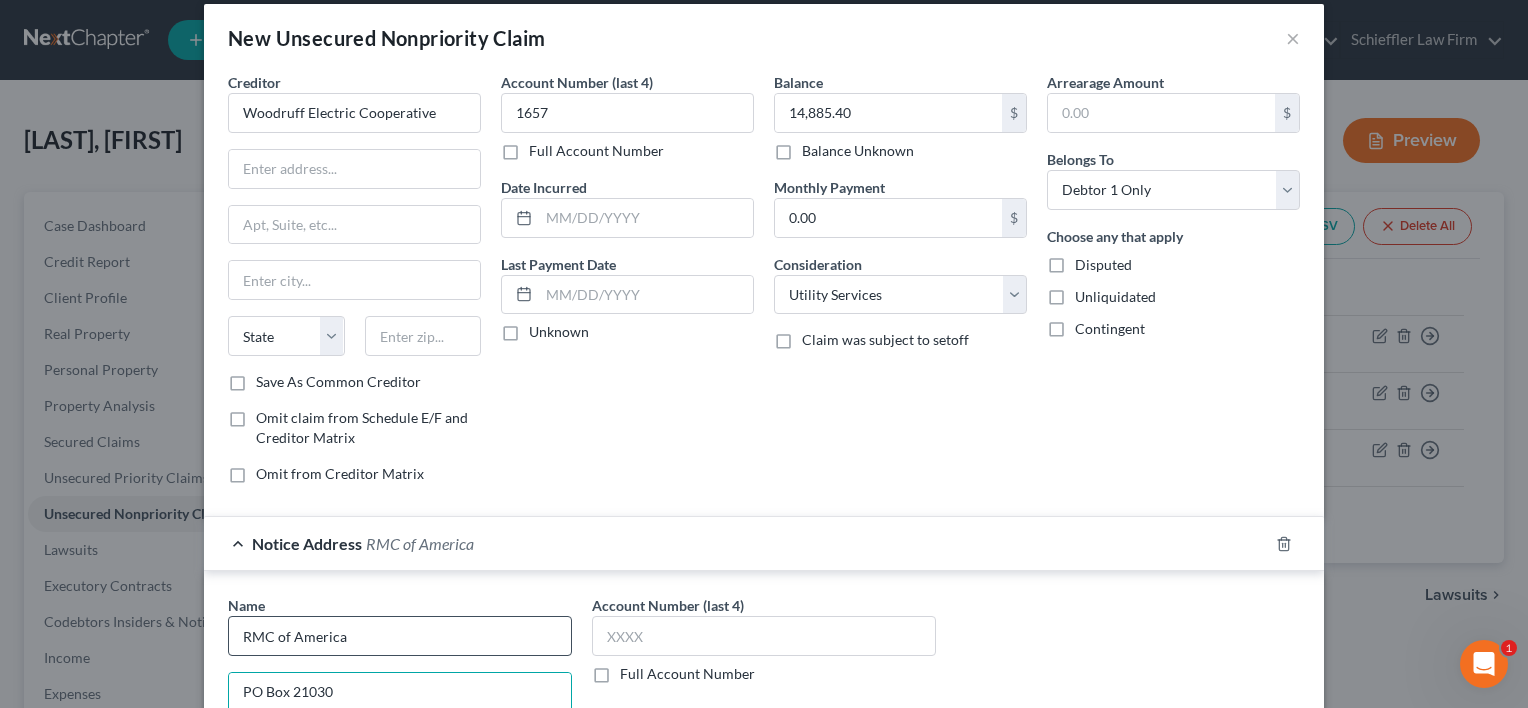 type on "PO Box 21030" 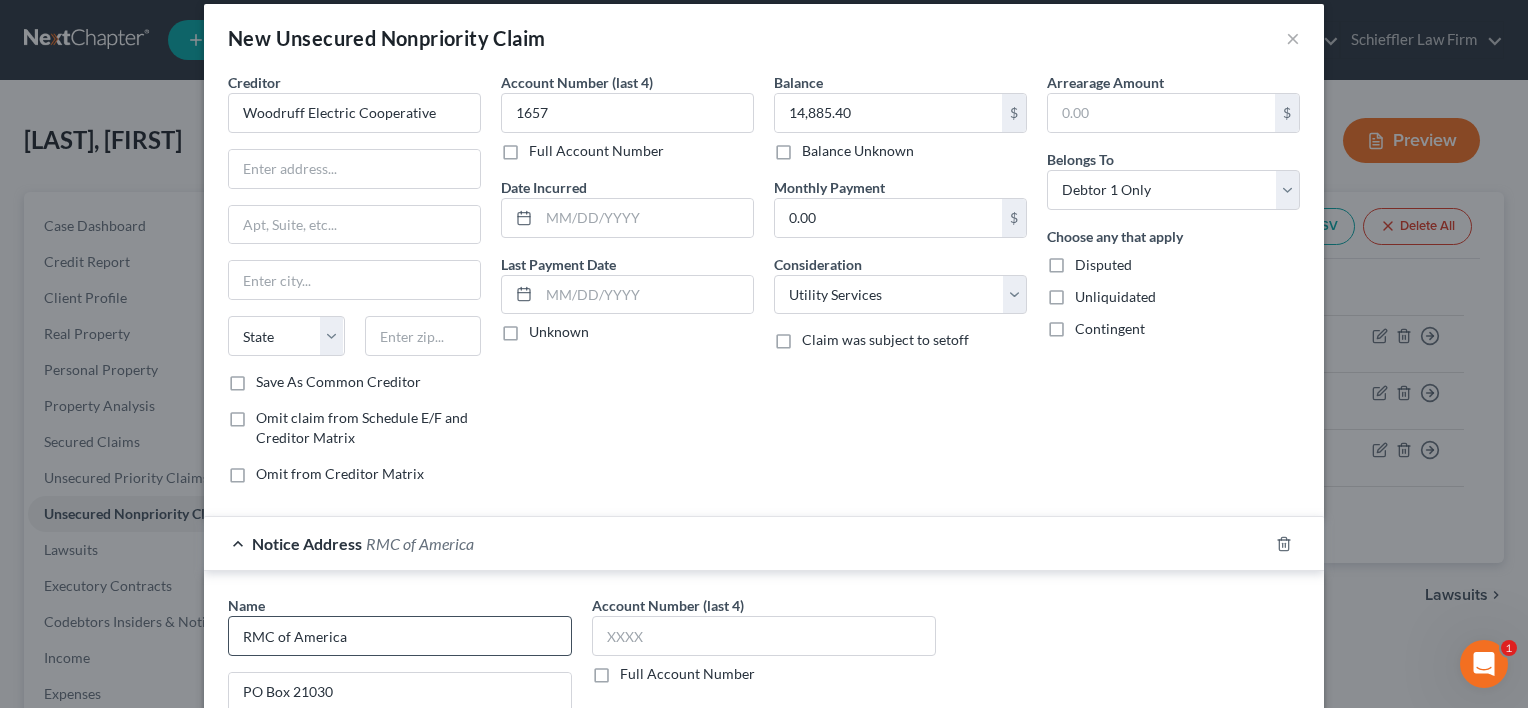 scroll, scrollTop: 364, scrollLeft: 0, axis: vertical 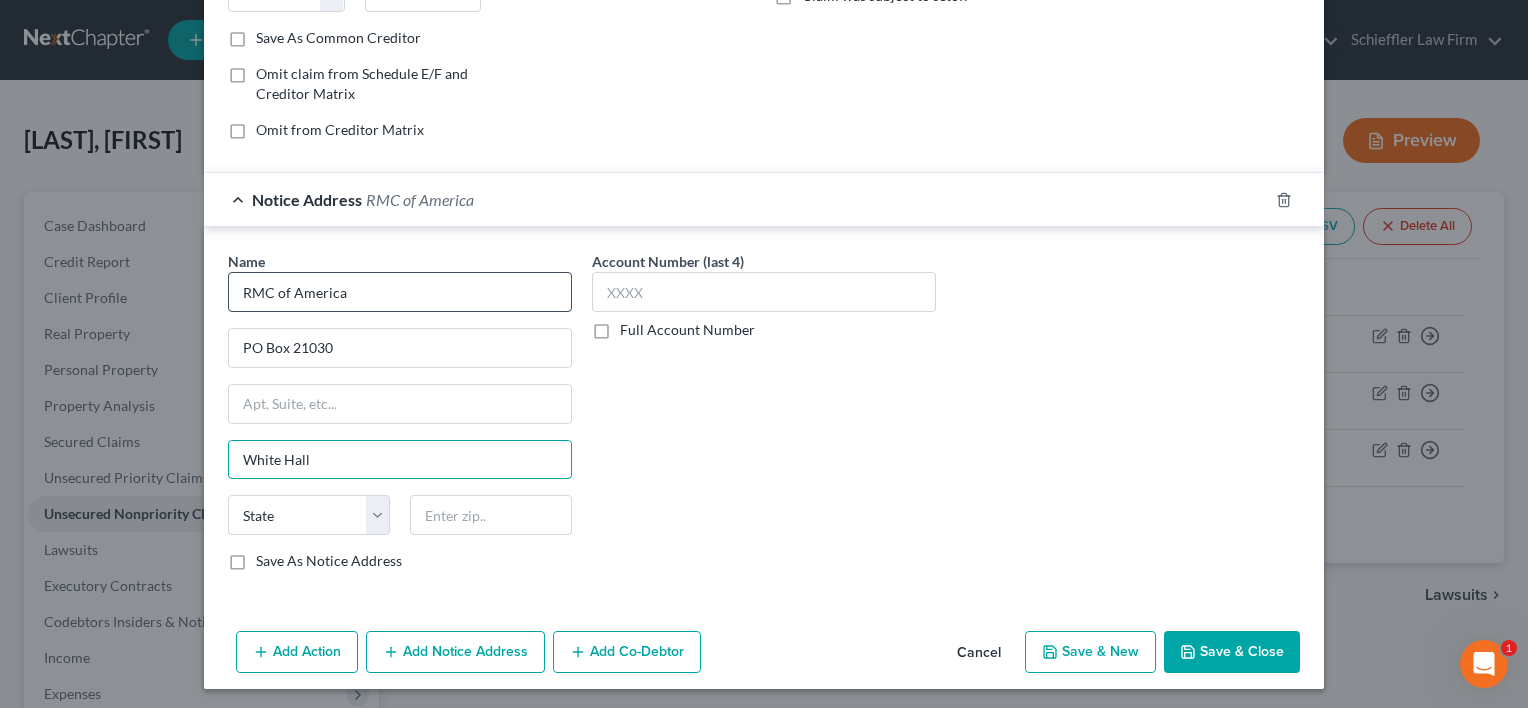type on "White Hall" 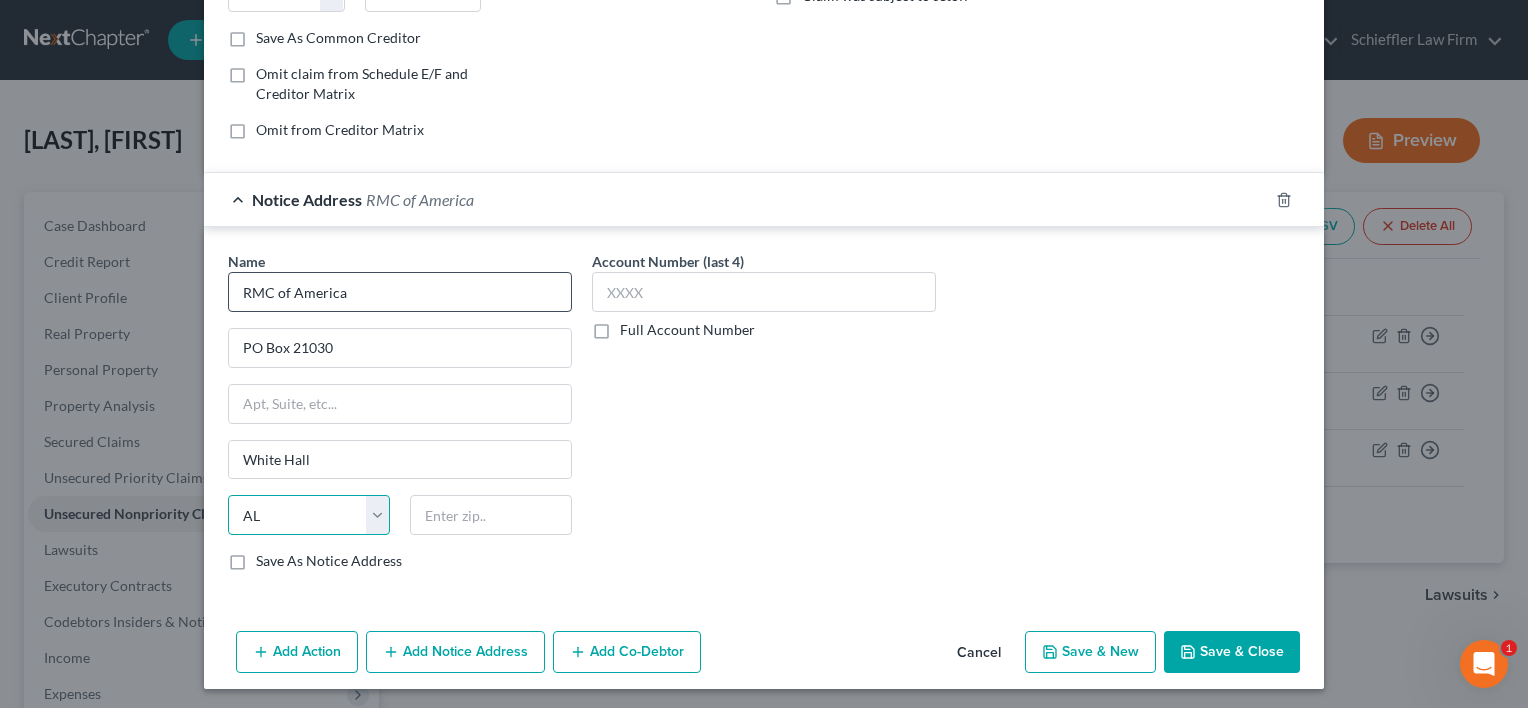 select on "2" 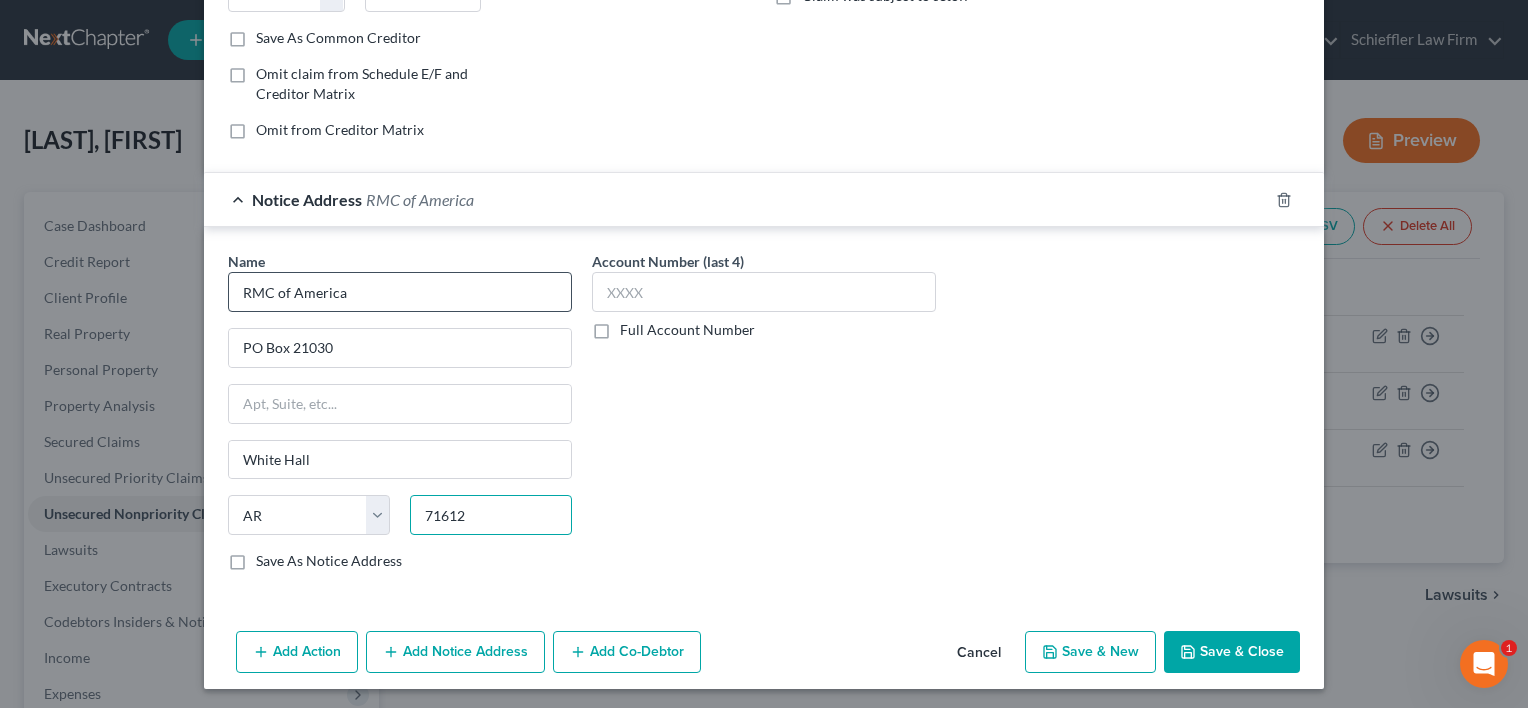 type on "71612" 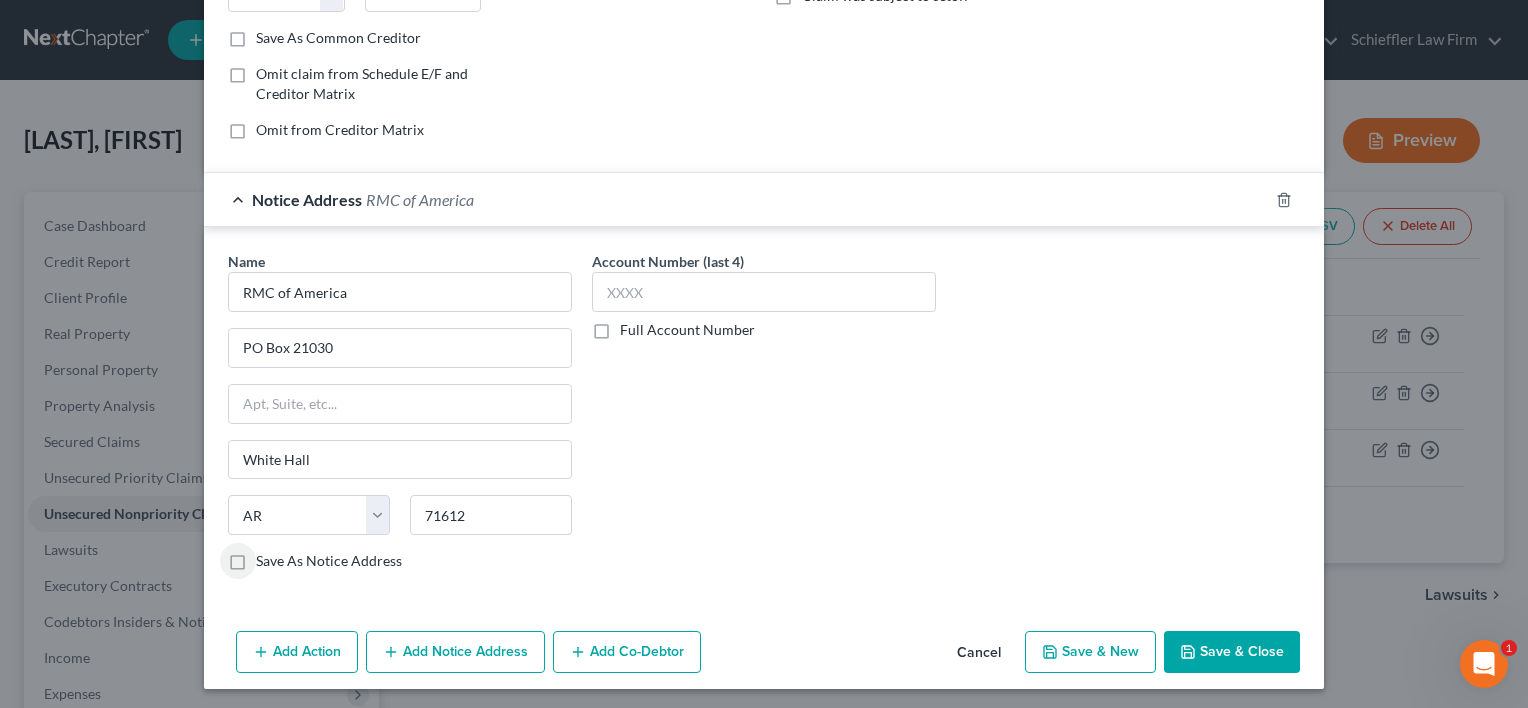 click on "Save & Close" at bounding box center [1232, 652] 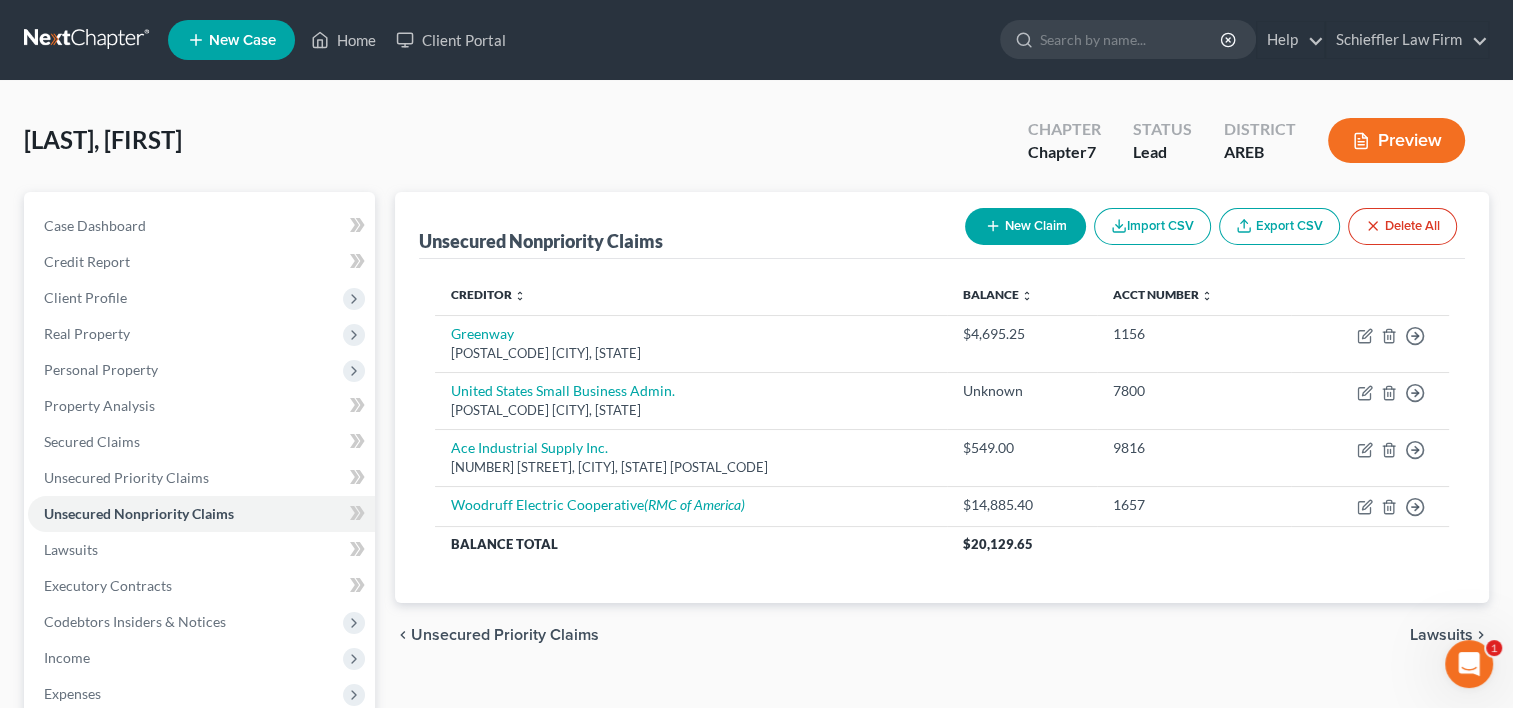 click on "New Claim" at bounding box center (1025, 226) 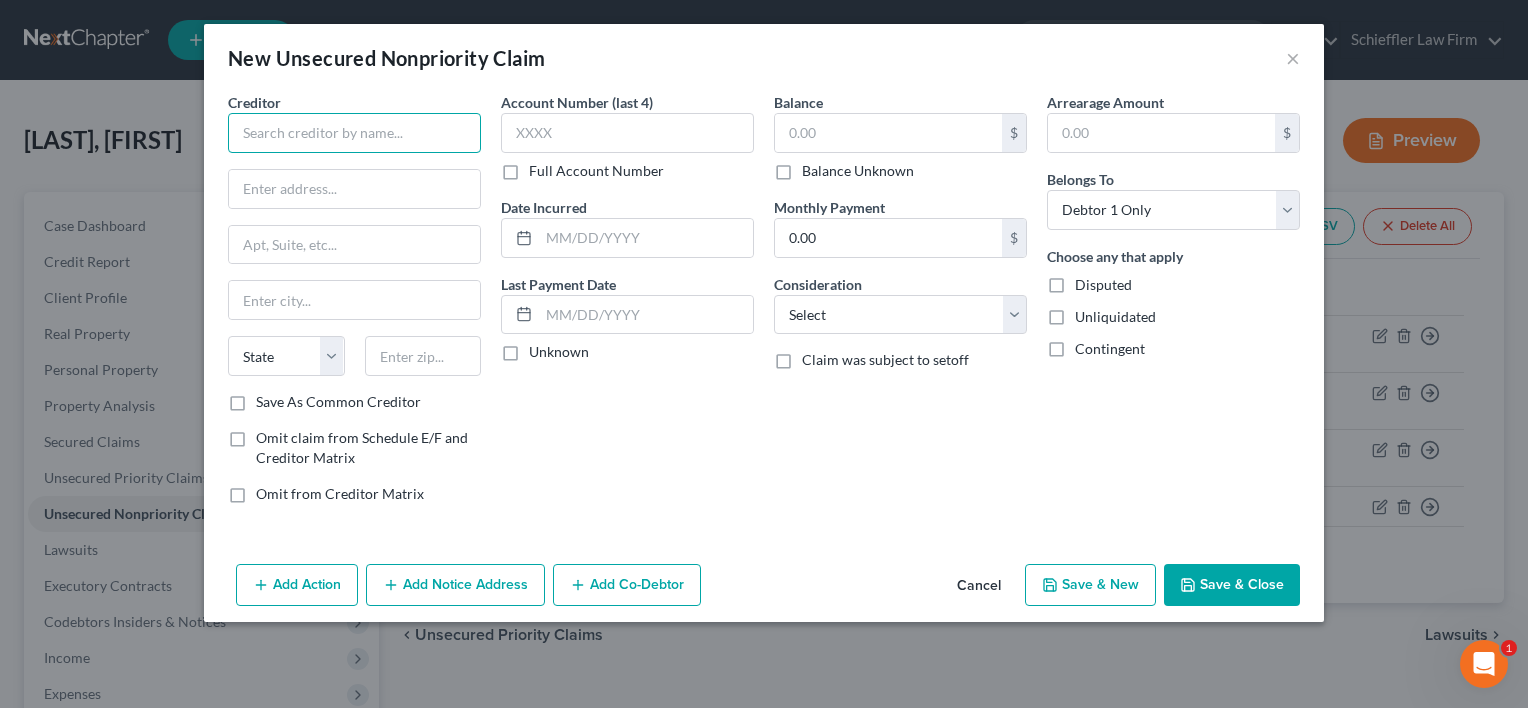 click at bounding box center (354, 133) 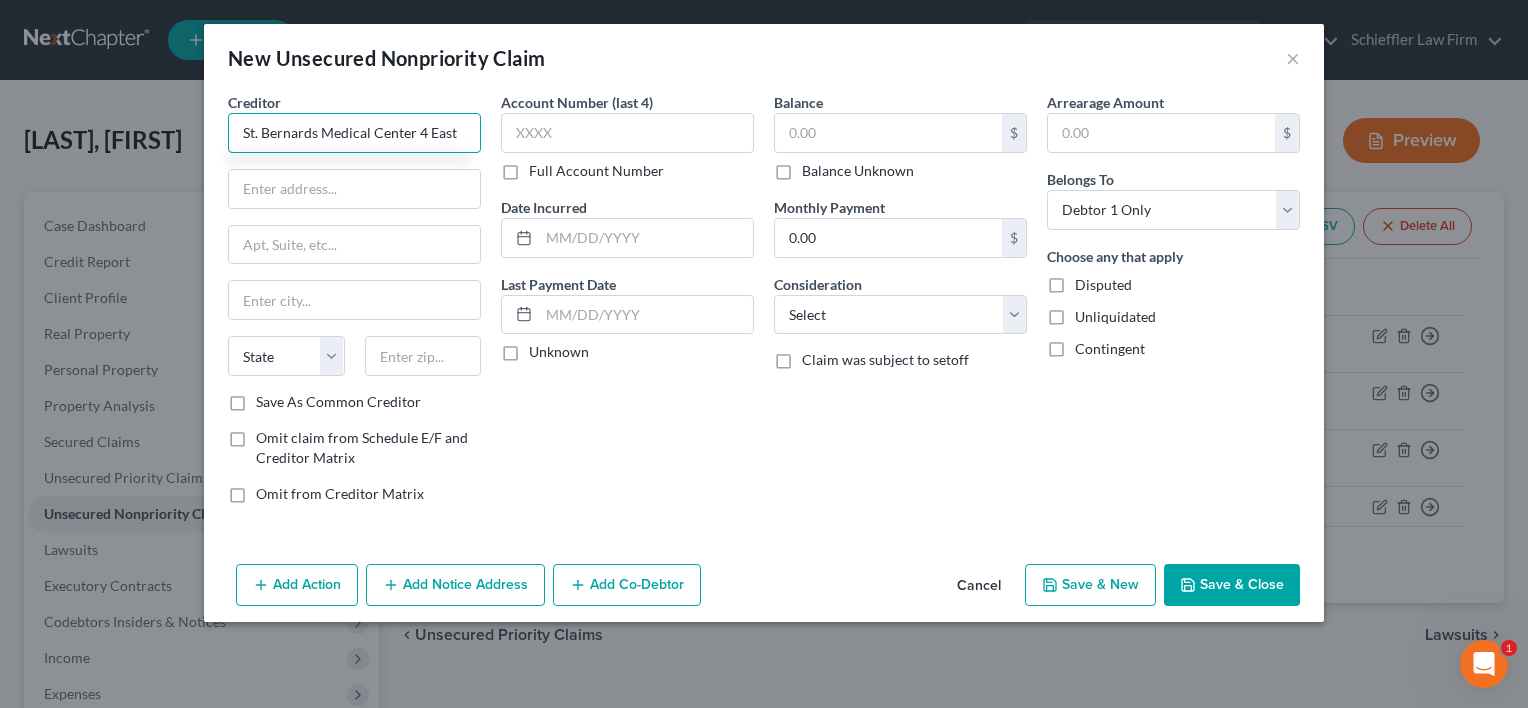 type on "St. Bernards Medical Center 4 East" 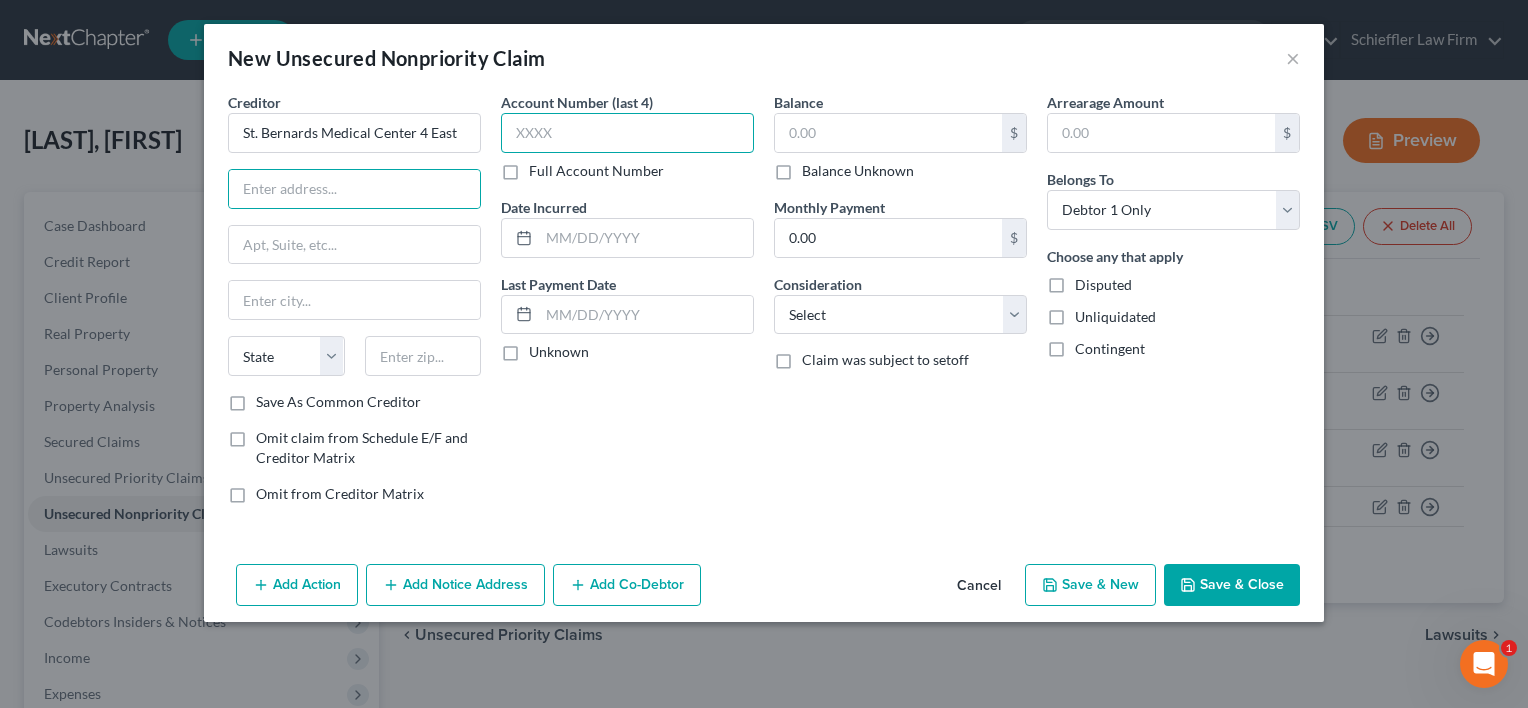 click at bounding box center (627, 133) 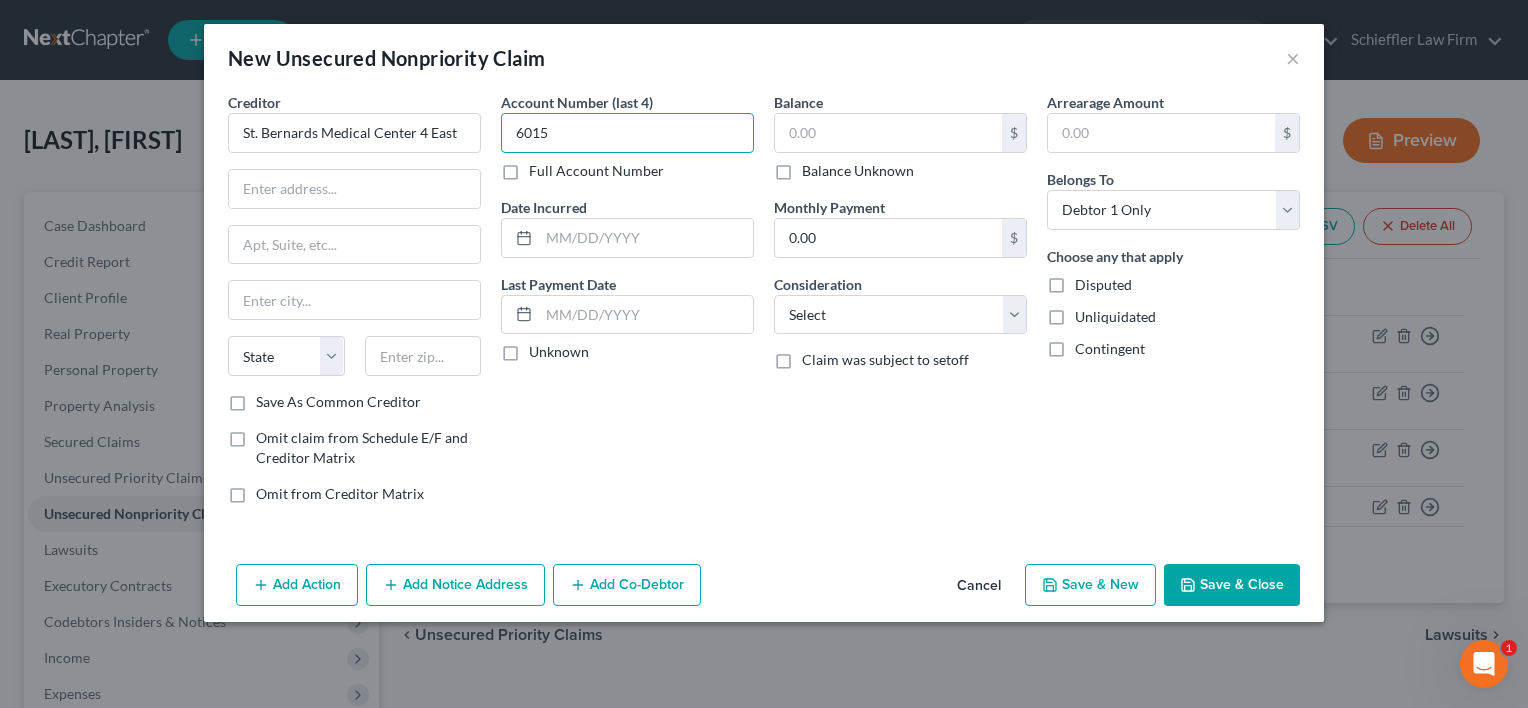 type on "6015" 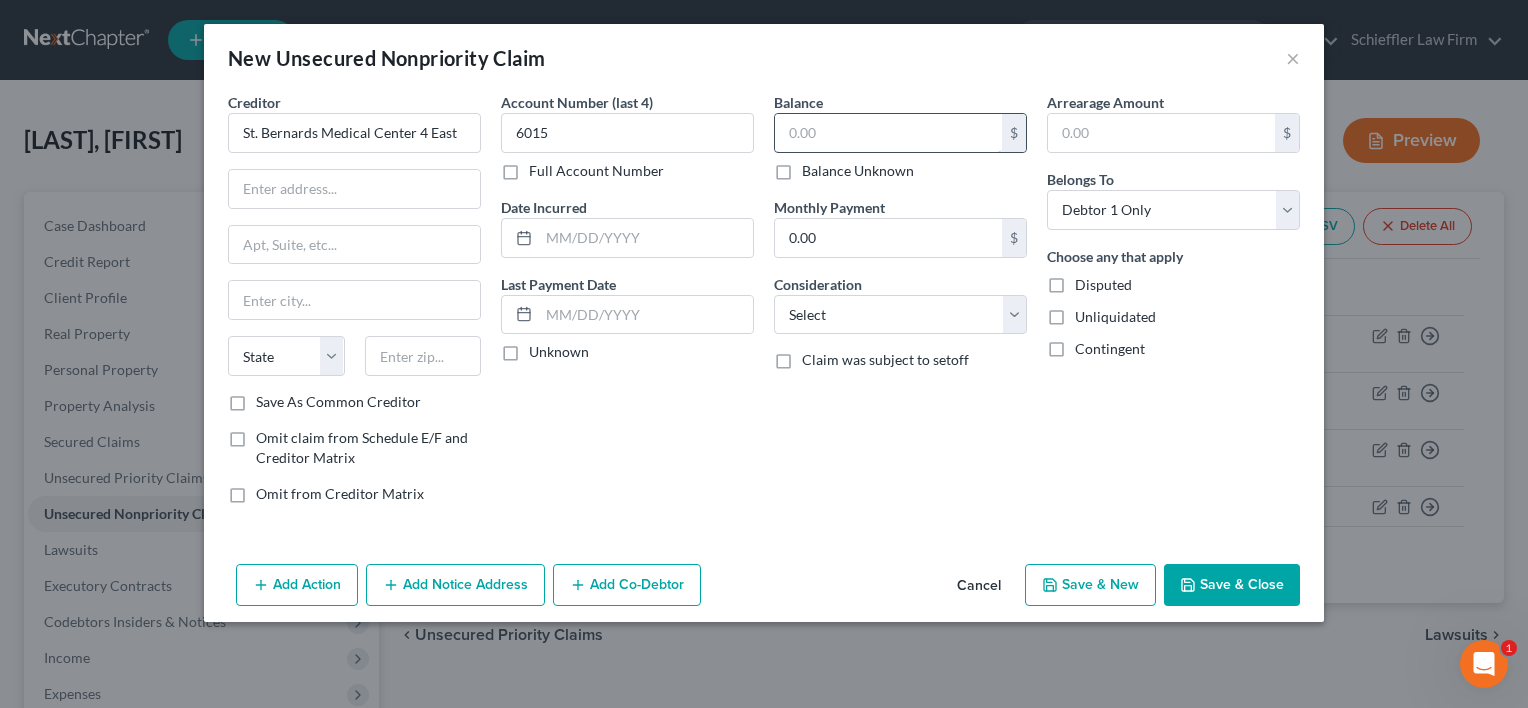click at bounding box center (888, 133) 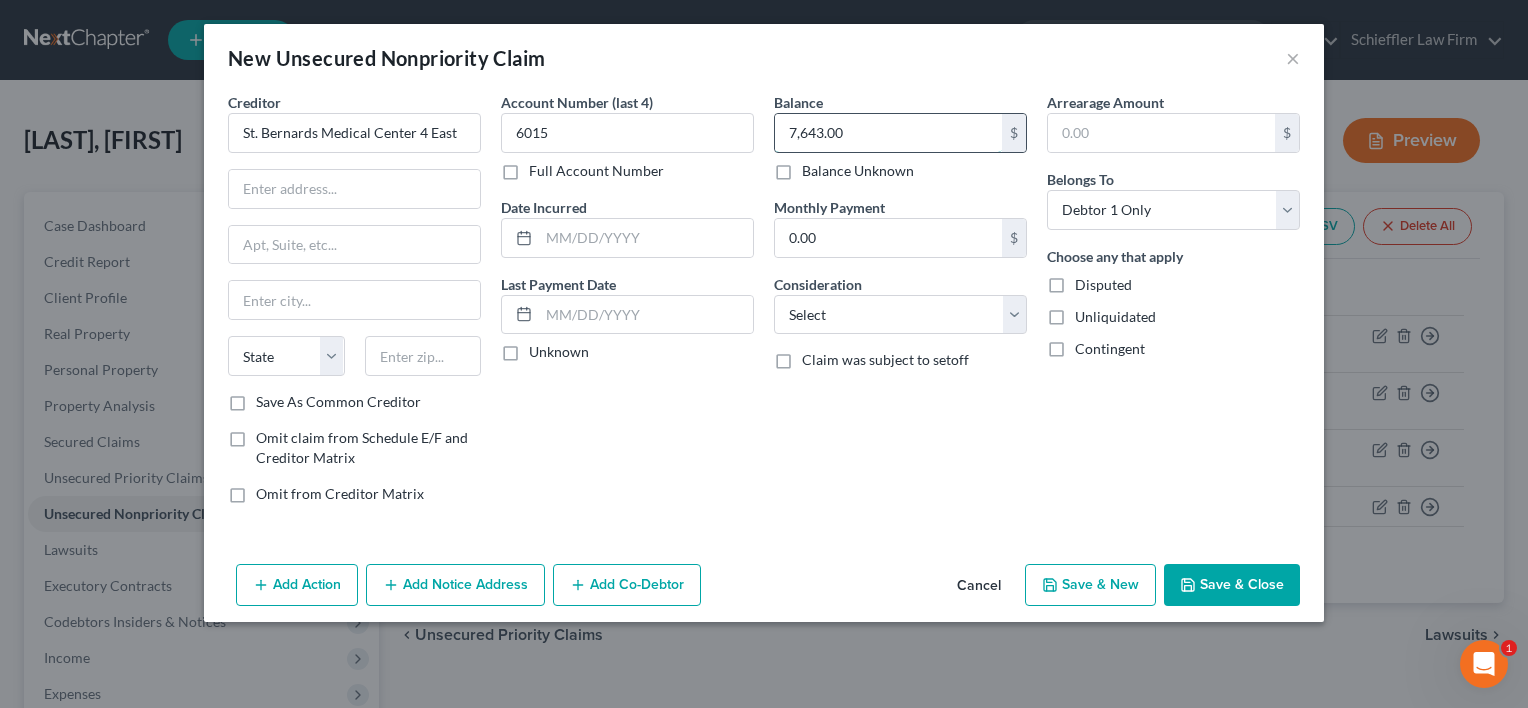 type on "7,643.00" 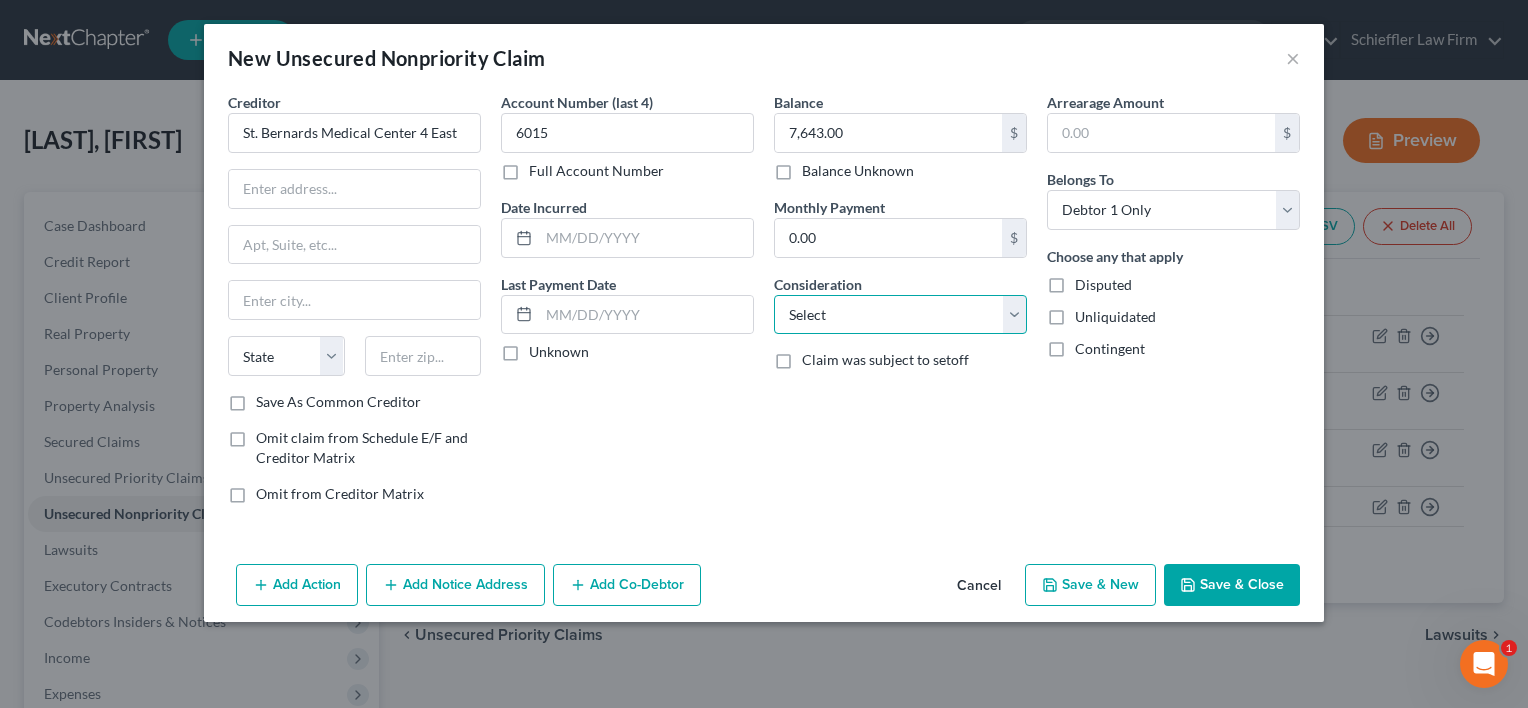 click on "Select Cable / Satellite Services Collection Agency Credit Card Debt Debt Counseling / Attorneys Deficiency Balance Domestic Support Obligations Home / Car Repairs Income Taxes Judgment Liens Medical Services Monies Loaned / Advanced Mortgage Obligation From Divorce Or Separation Obligation To Pensions Other Overdrawn Bank Account Promised To Help Pay Creditors Student Loans Suppliers And Vendors Telephone / Internet Services Utility Services" at bounding box center [900, 315] 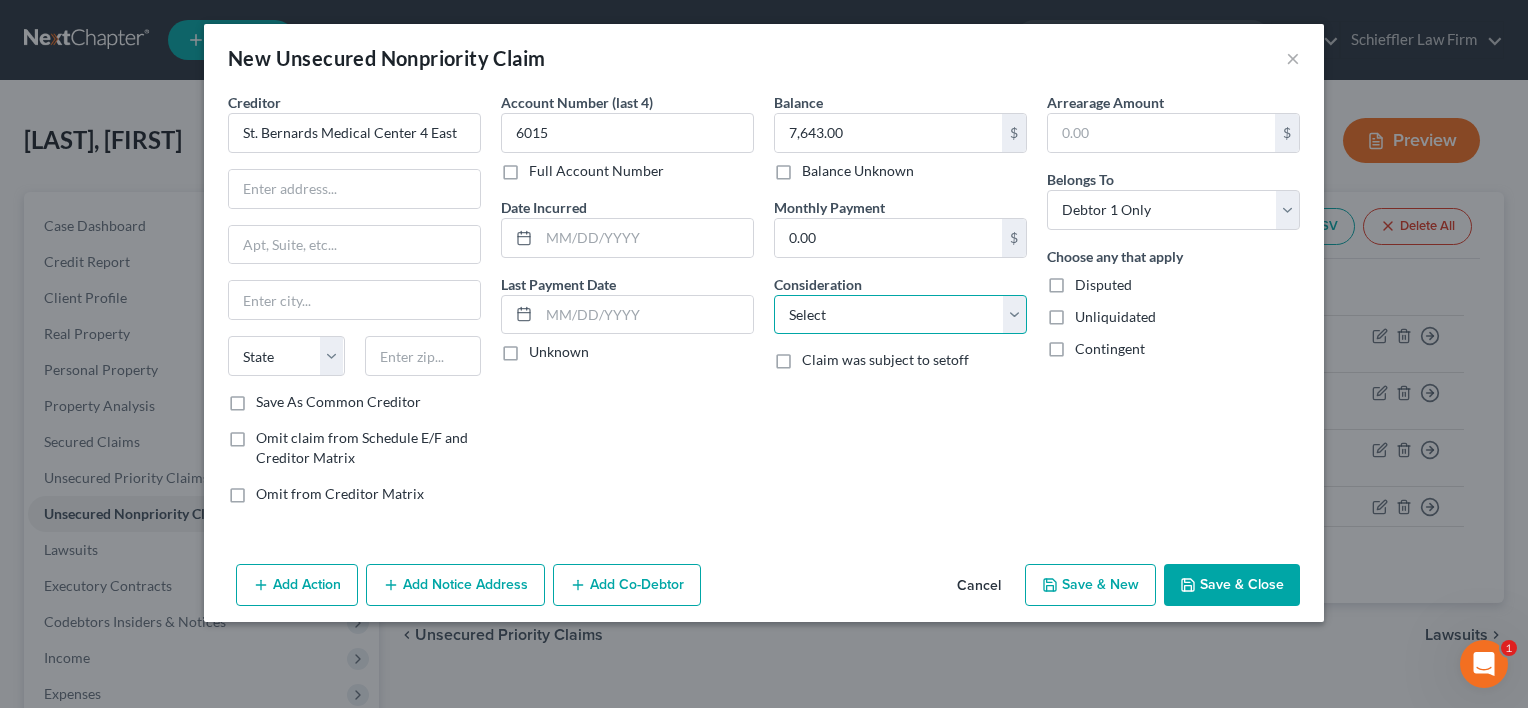 select on "9" 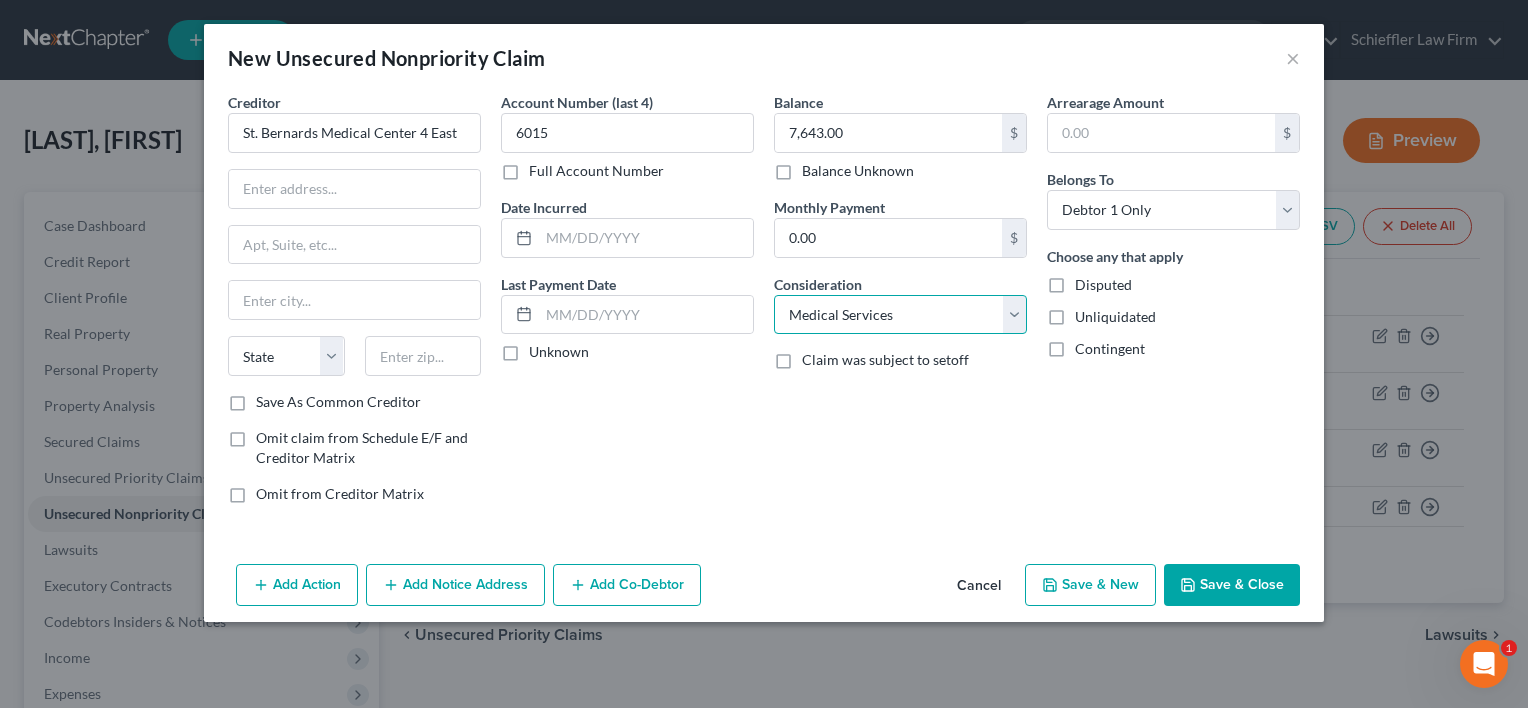 click on "Select Cable / Satellite Services Collection Agency Credit Card Debt Debt Counseling / Attorneys Deficiency Balance Domestic Support Obligations Home / Car Repairs Income Taxes Judgment Liens Medical Services Monies Loaned / Advanced Mortgage Obligation From Divorce Or Separation Obligation To Pensions Other Overdrawn Bank Account Promised To Help Pay Creditors Student Loans Suppliers And Vendors Telephone / Internet Services Utility Services" at bounding box center (900, 315) 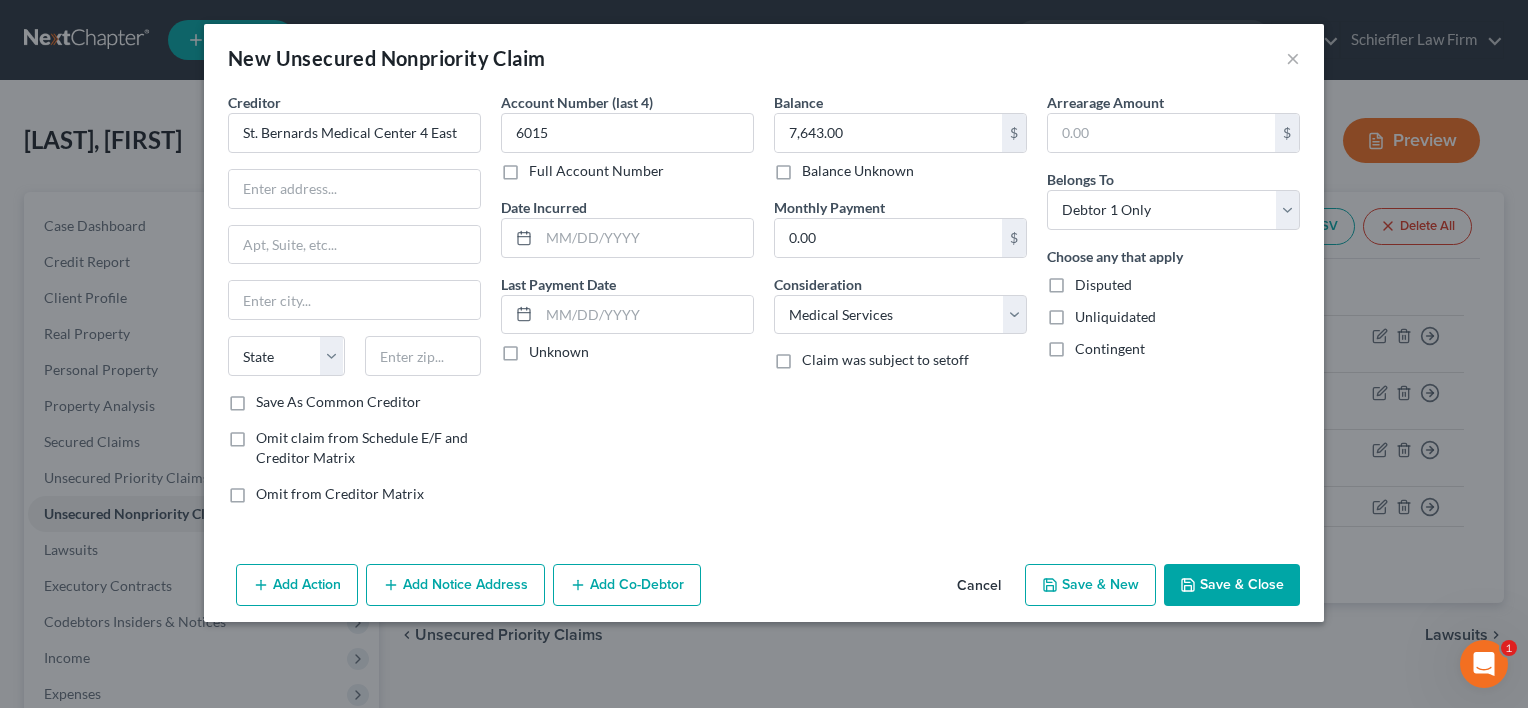 click on "Add Notice Address" at bounding box center (455, 585) 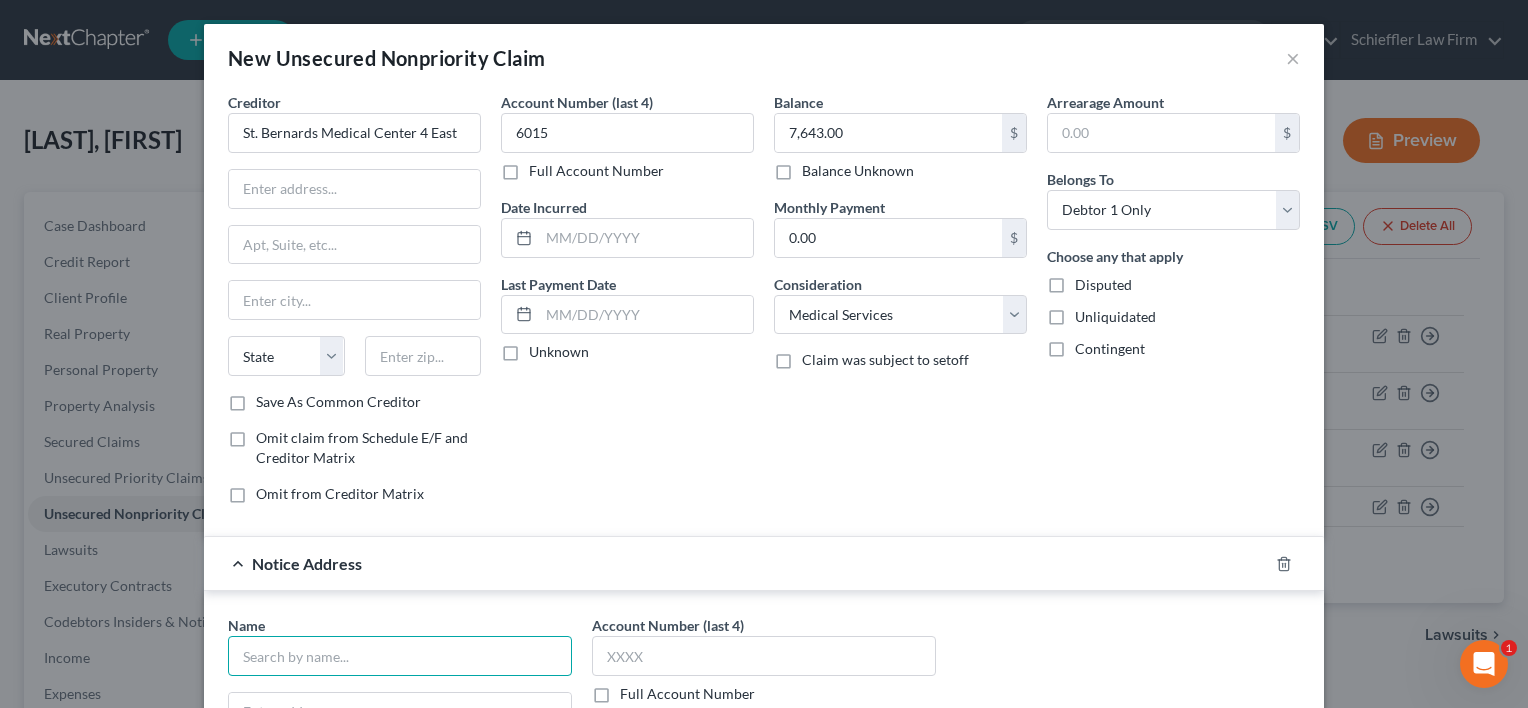 click at bounding box center (400, 656) 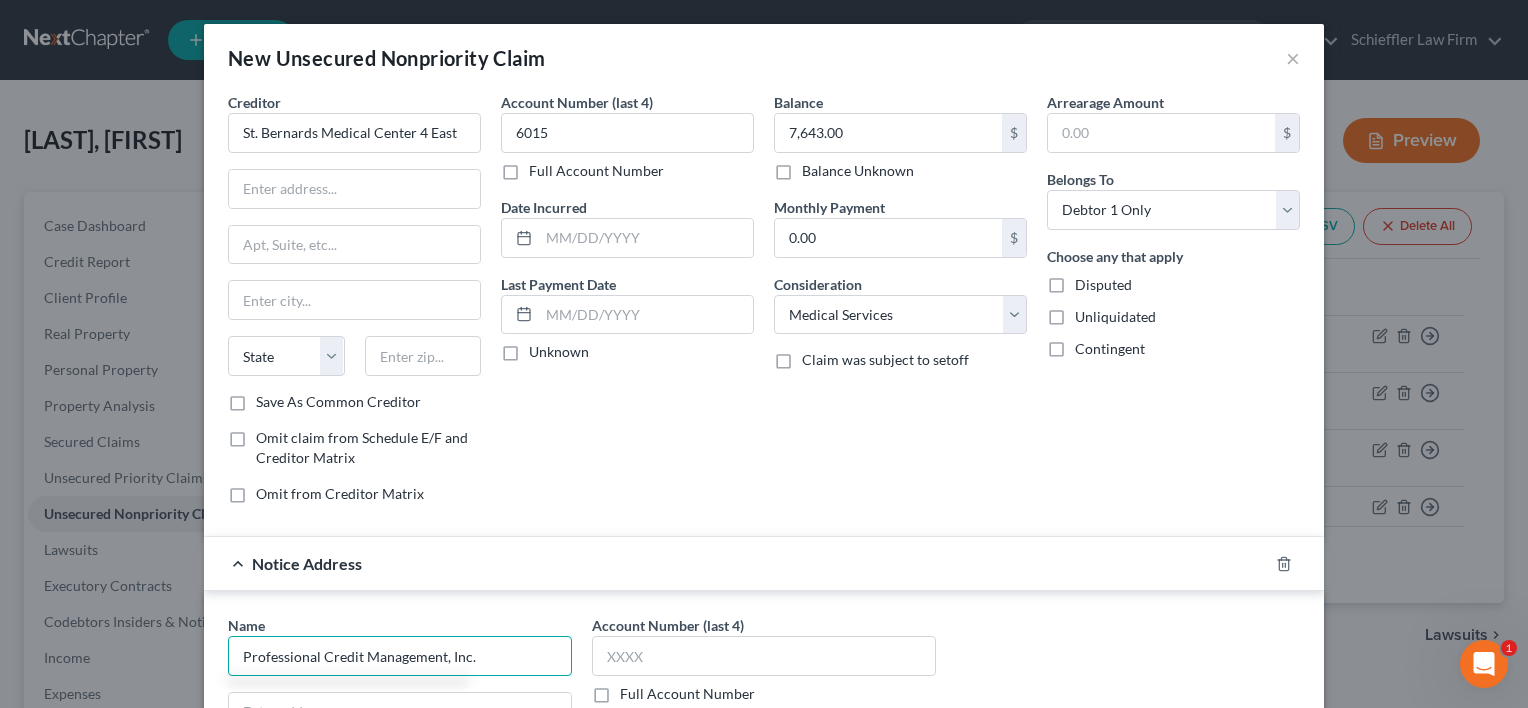 type on "Professional Credit Management, Inc." 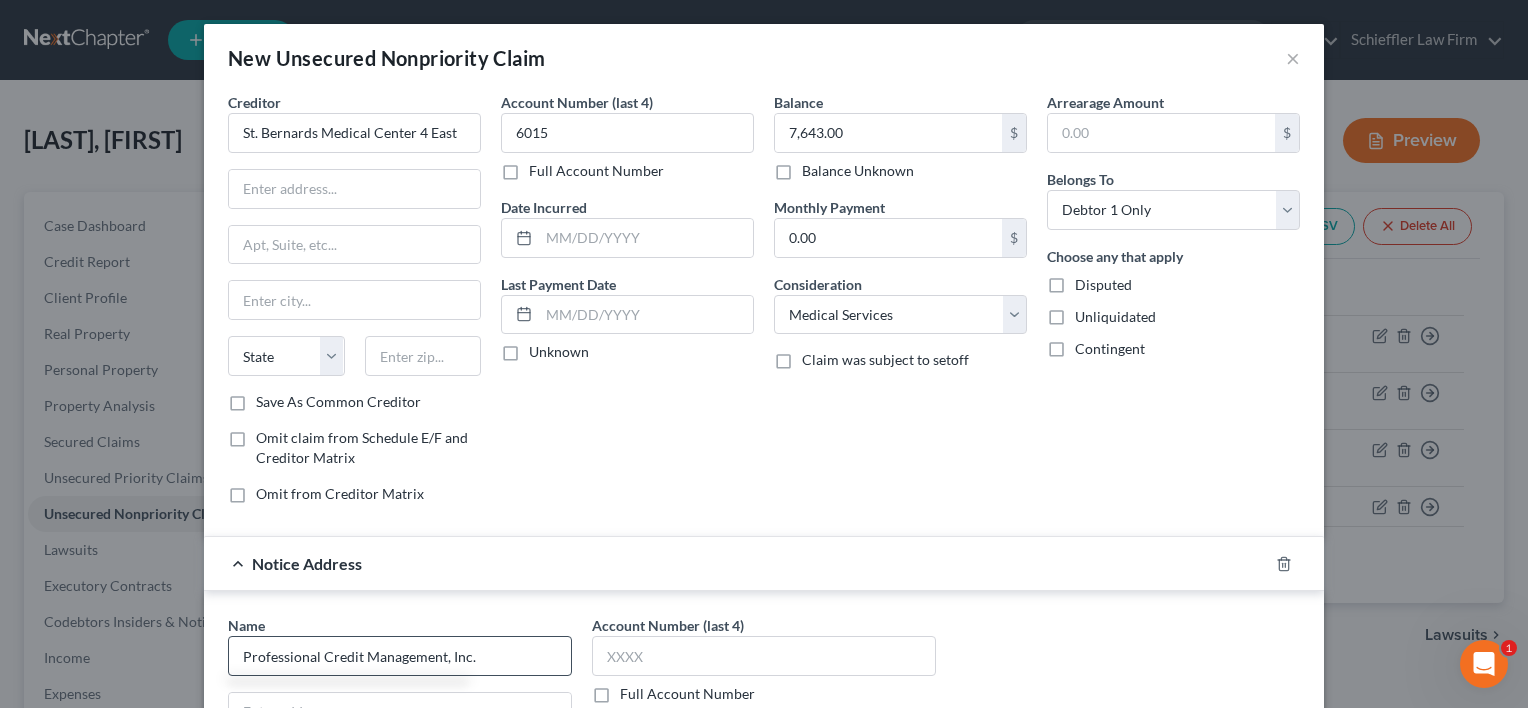 scroll, scrollTop: 20, scrollLeft: 0, axis: vertical 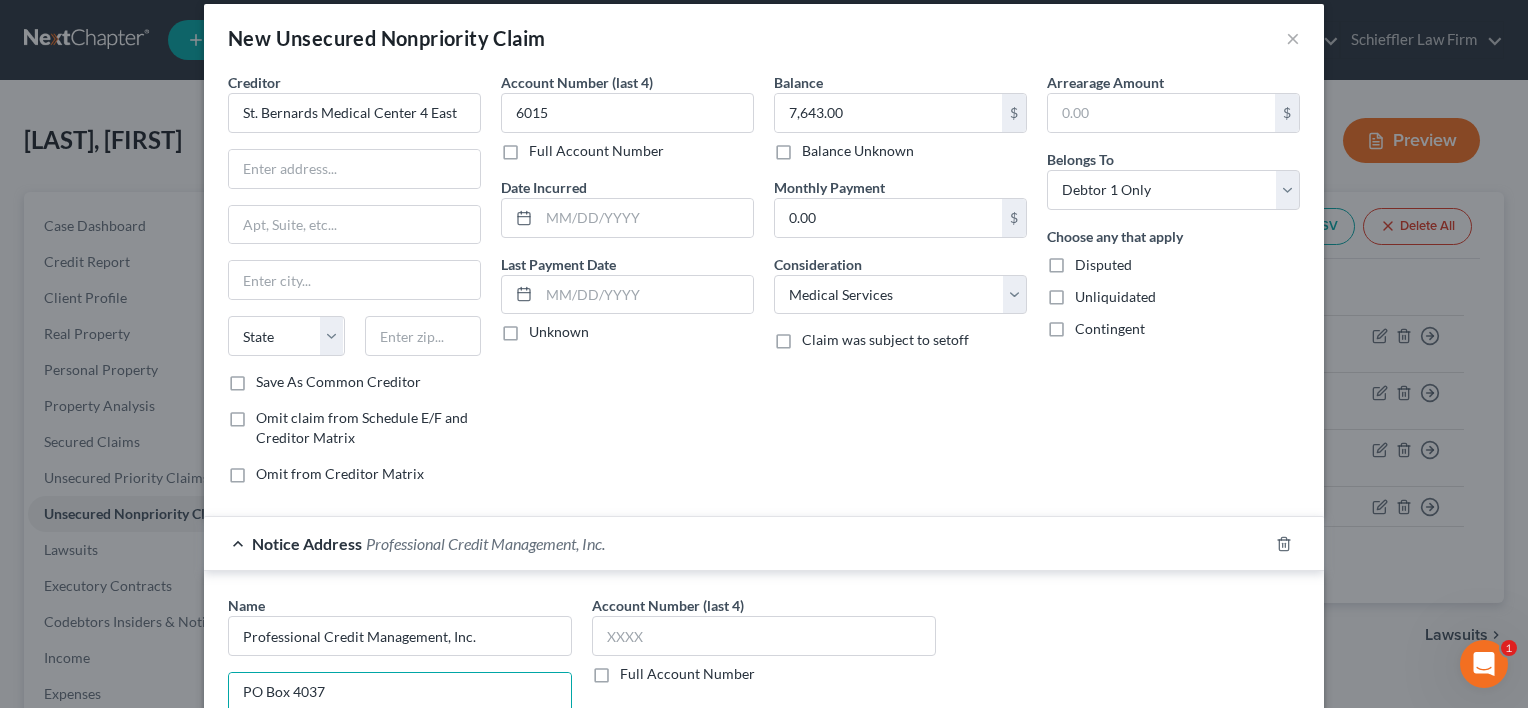 type on "PO Box 4037" 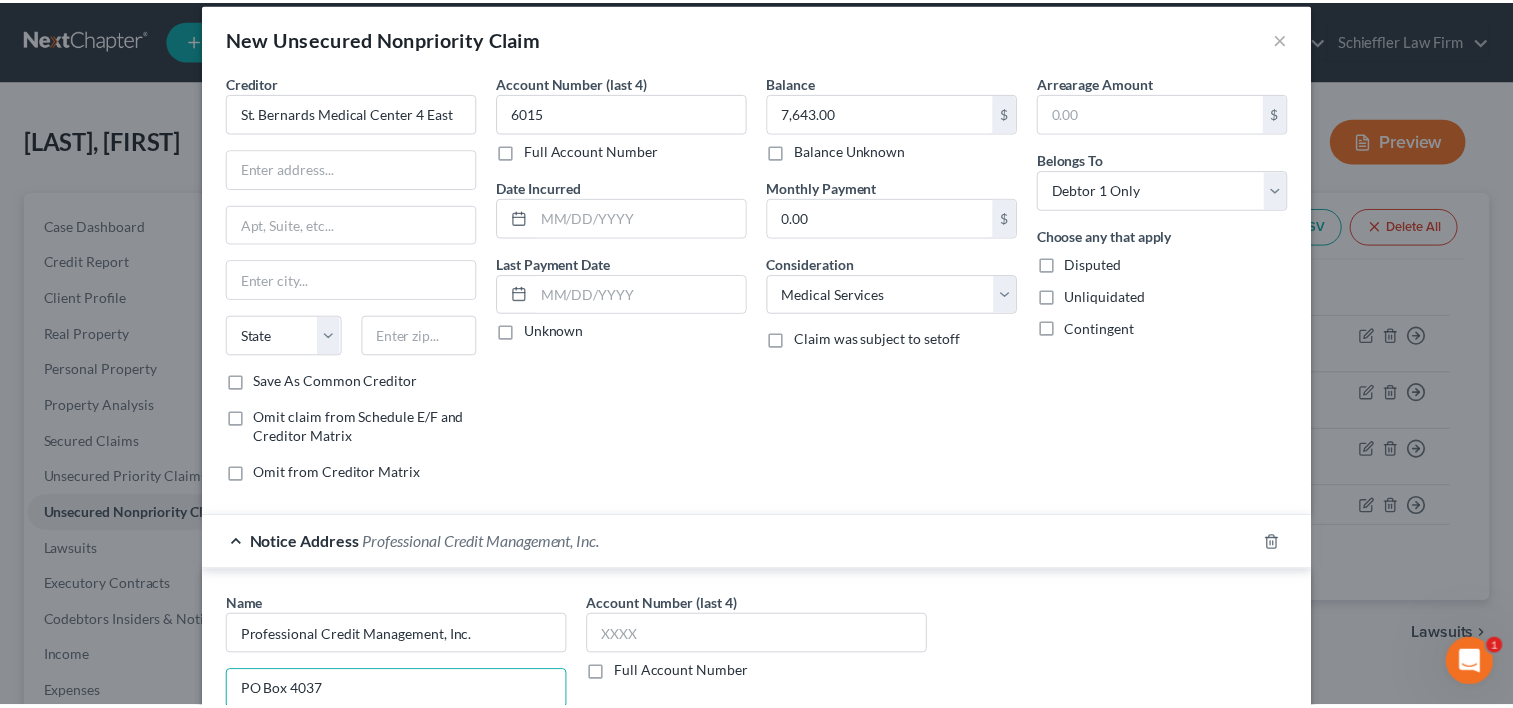 scroll, scrollTop: 364, scrollLeft: 0, axis: vertical 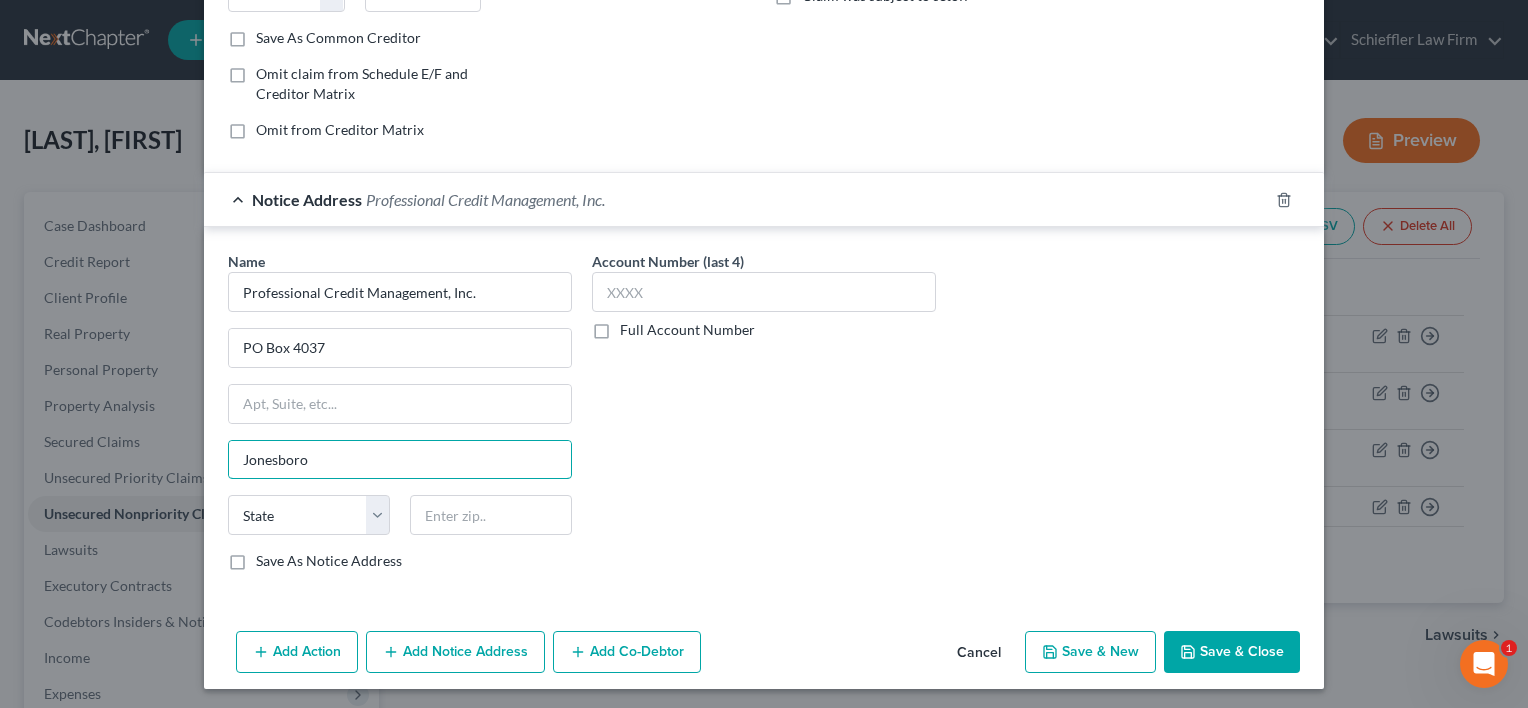 type on "Jonesboro" 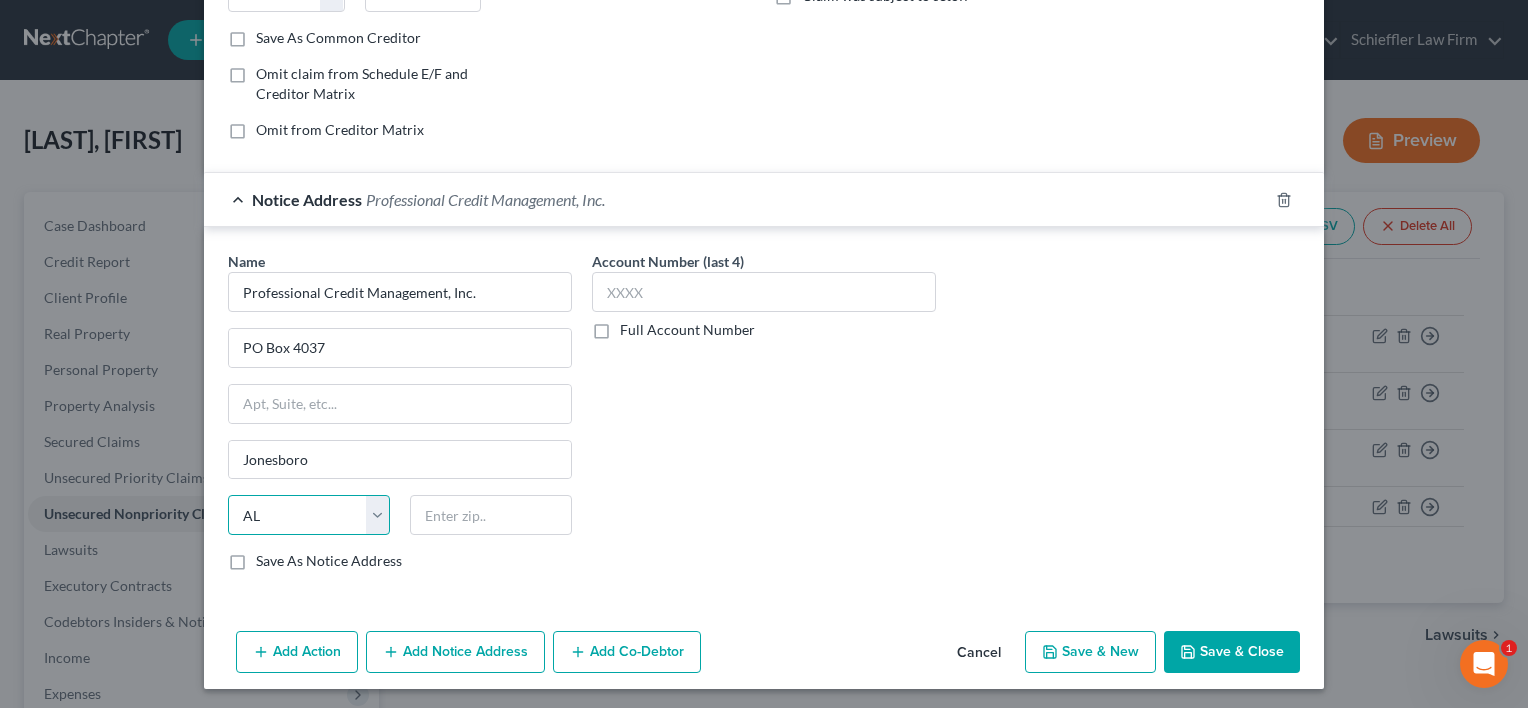select on "2" 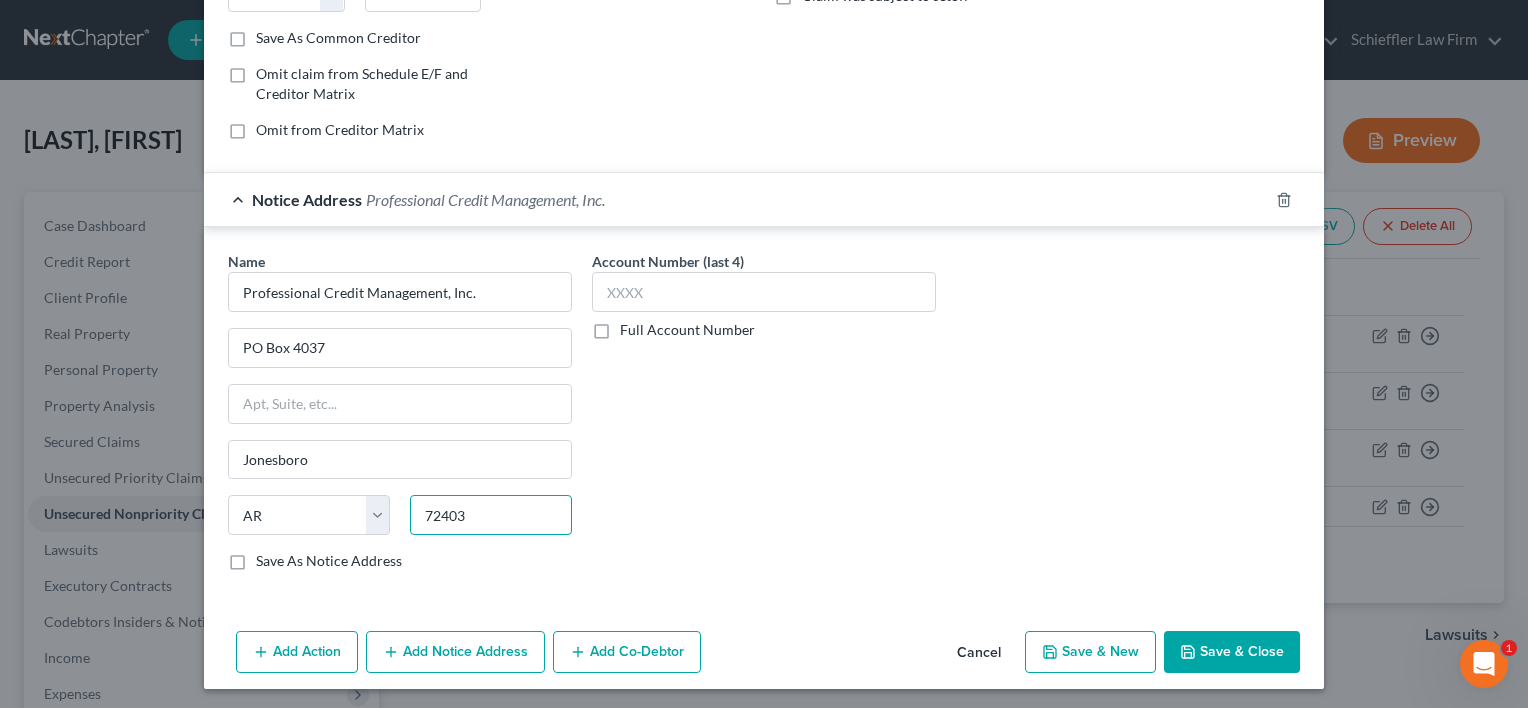 type on "72403" 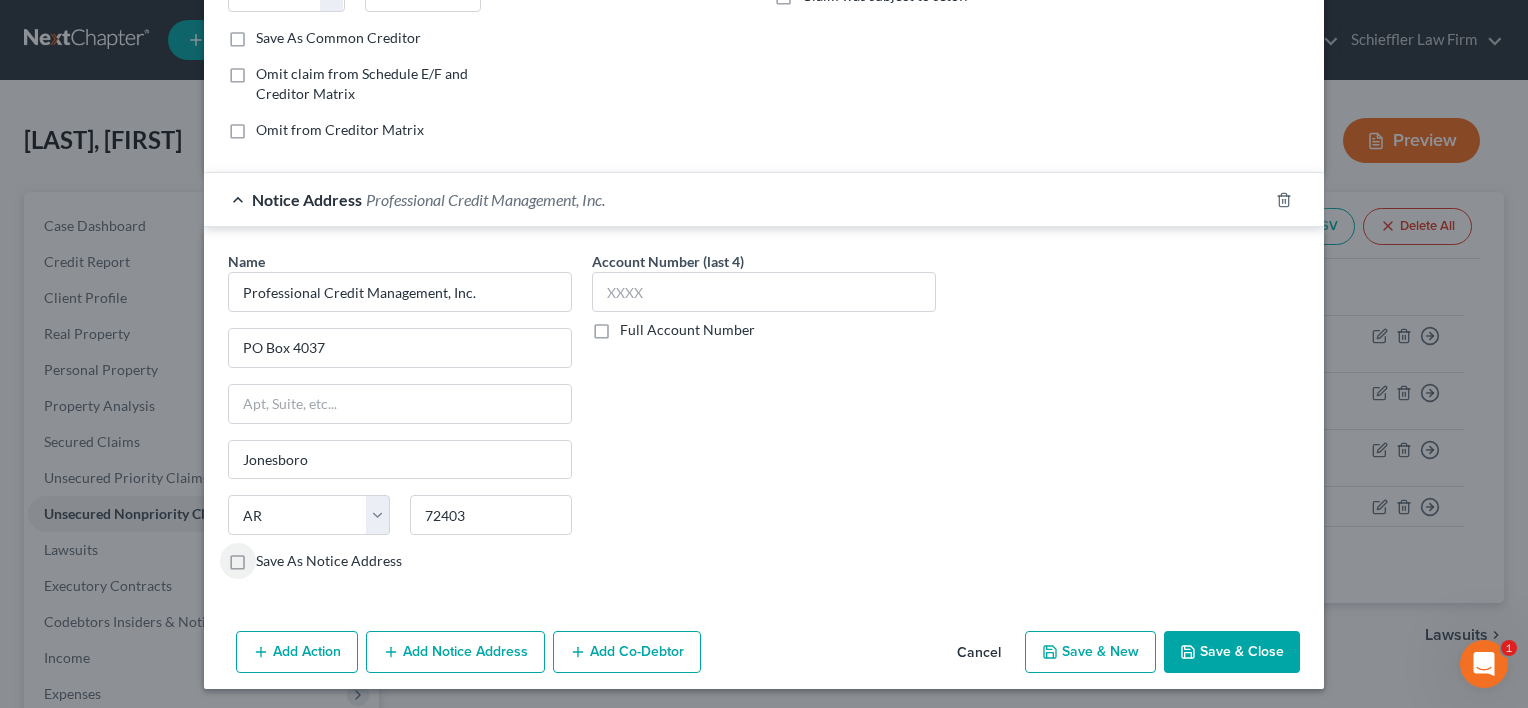 click on "Save & Close" at bounding box center [1232, 652] 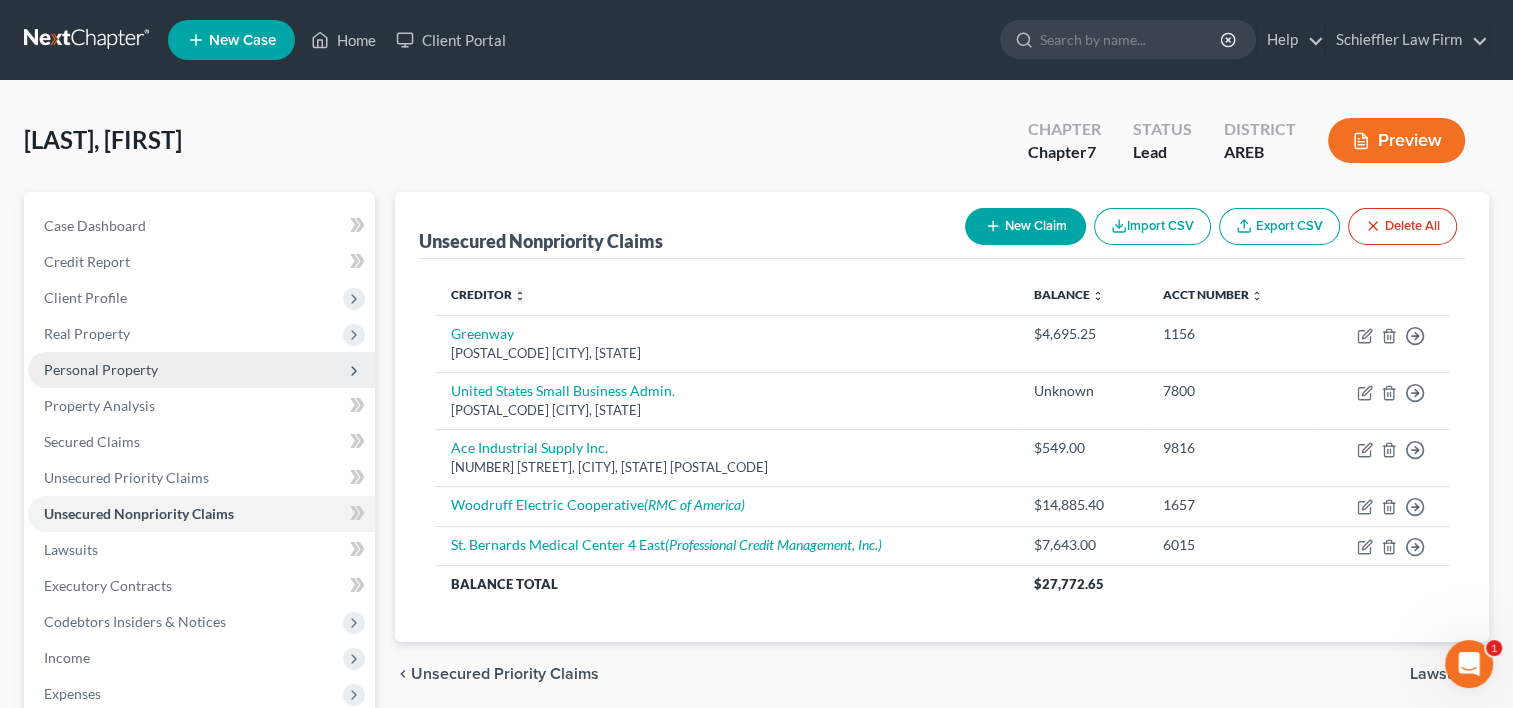 click on "Personal Property" at bounding box center (201, 370) 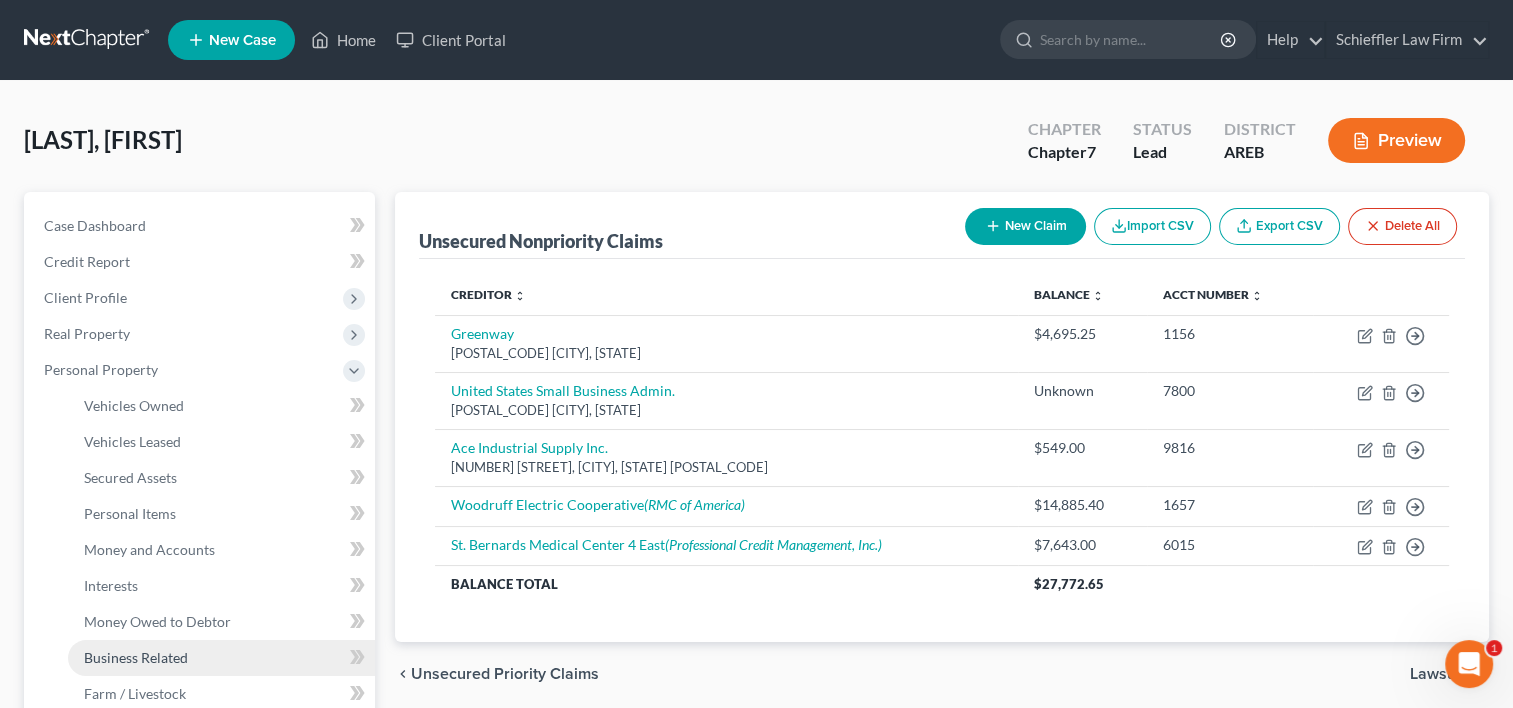 click on "Business Related" at bounding box center [136, 657] 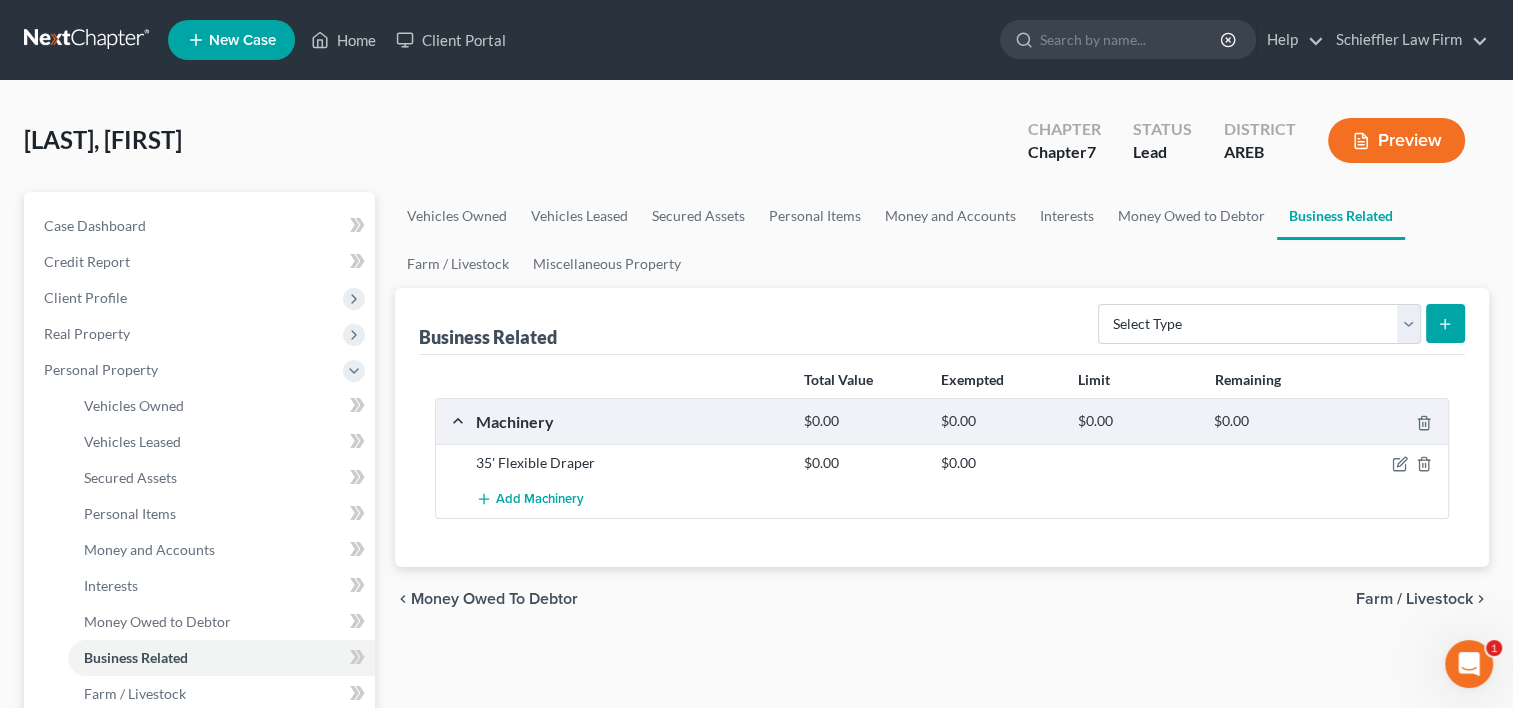 click 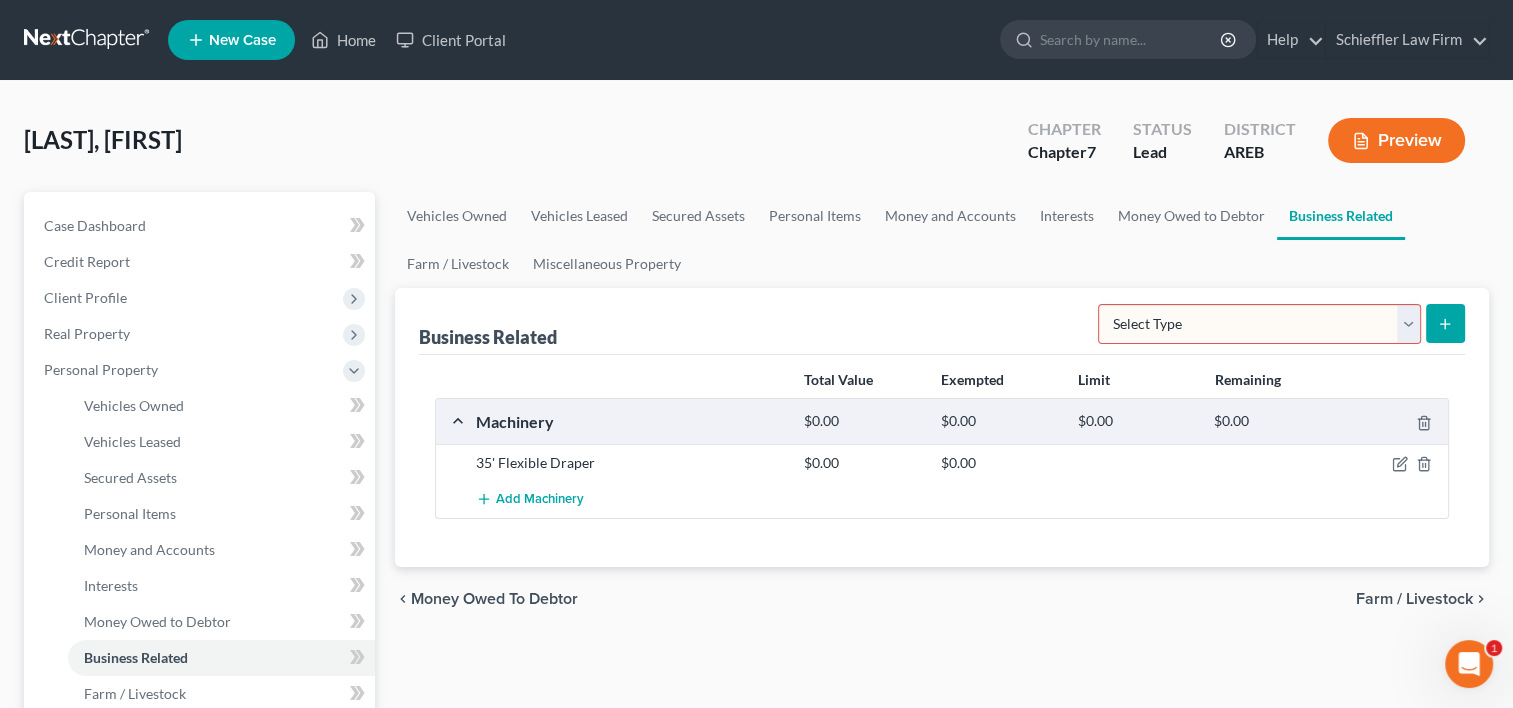 drag, startPoint x: 1261, startPoint y: 328, endPoint x: 1406, endPoint y: 329, distance: 145.00345 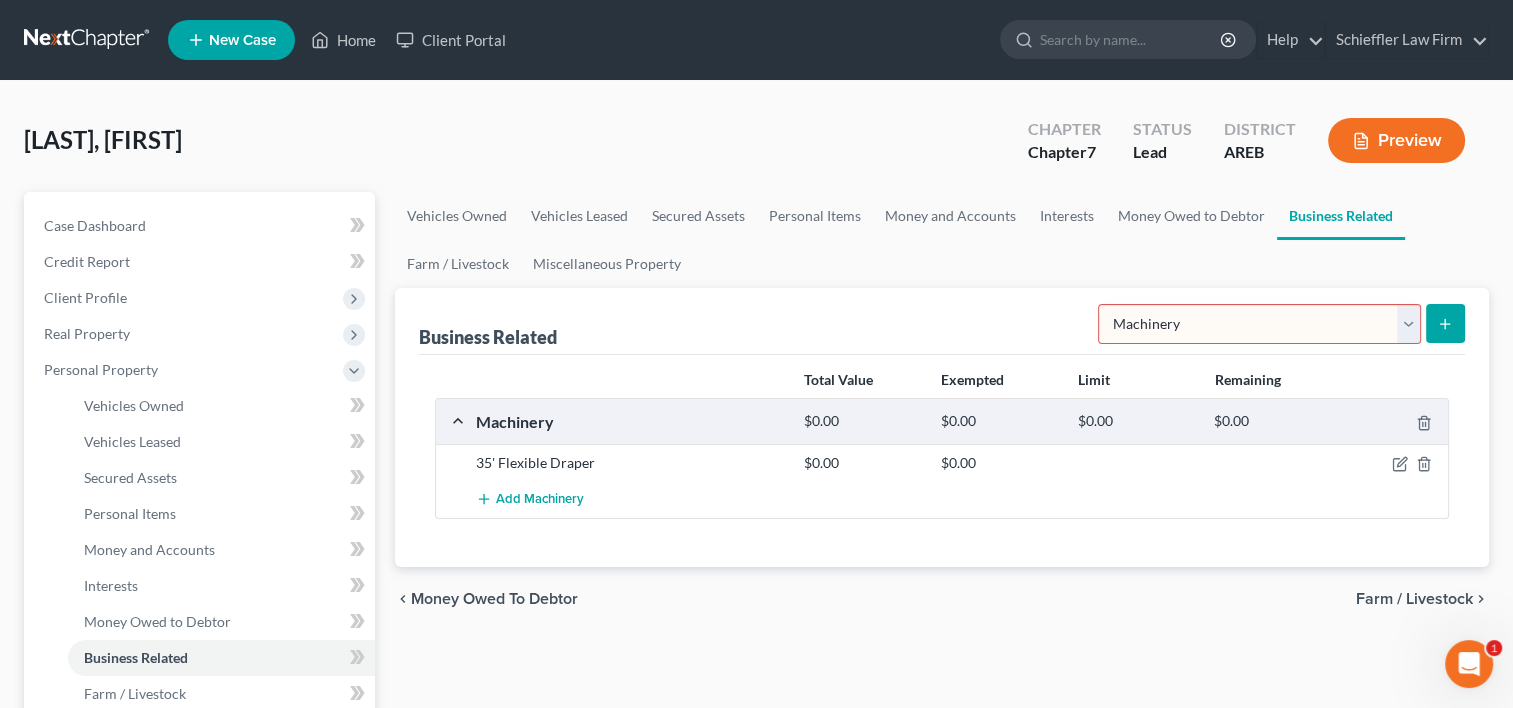 click on "Select Type Customer Lists Franchises Inventory Licenses Machinery Office Equipment, Furnishings, Supplies Other Business Related Property Not Listed Patents, Copyrights, Intellectual Property" at bounding box center (1259, 324) 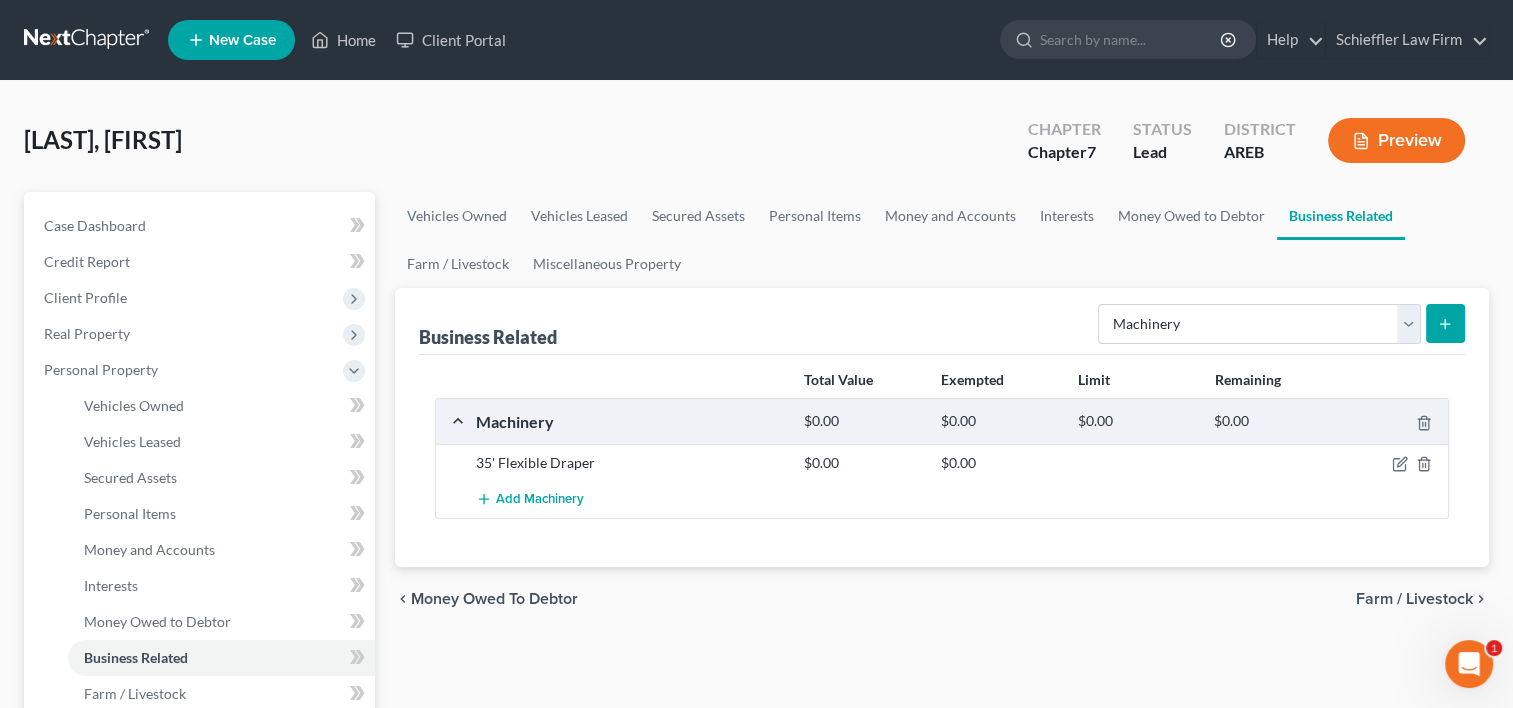 click 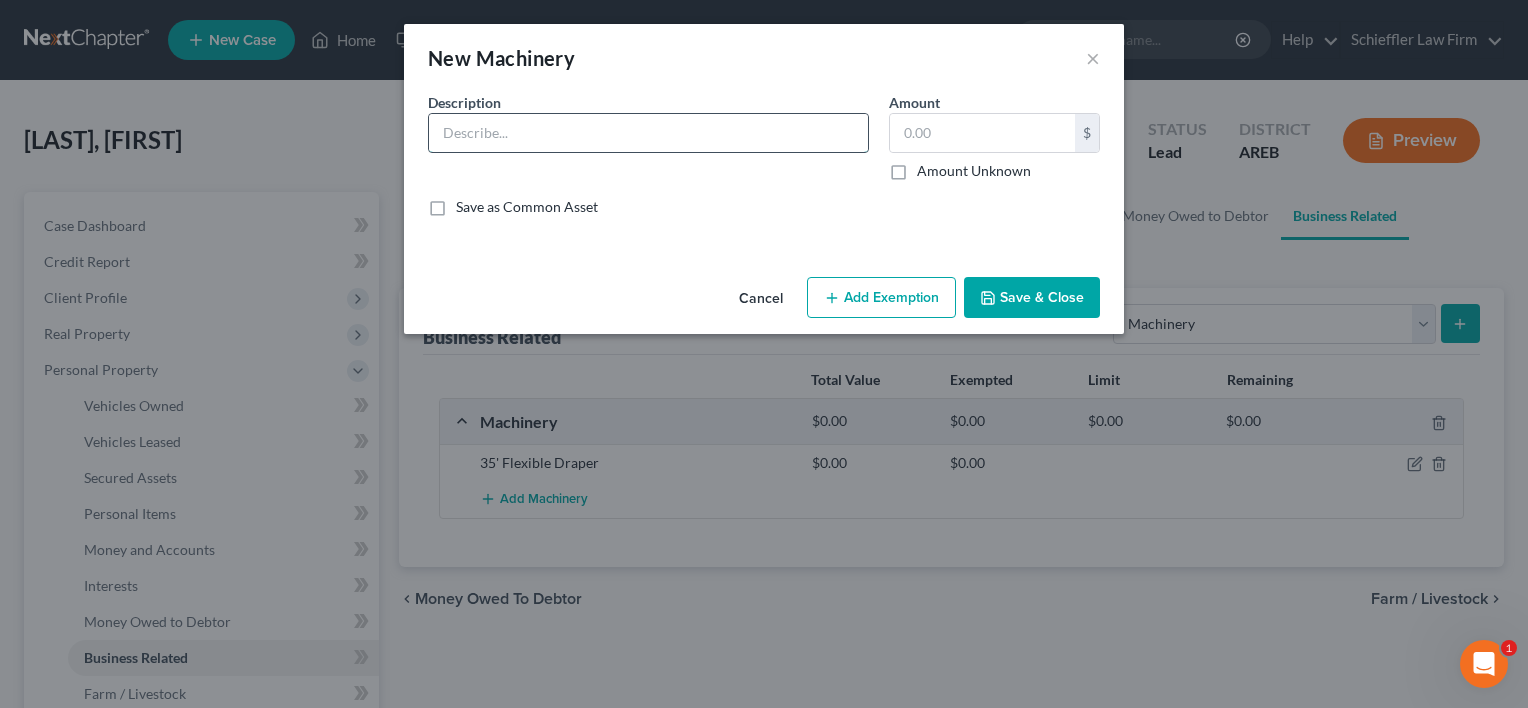 click at bounding box center [648, 133] 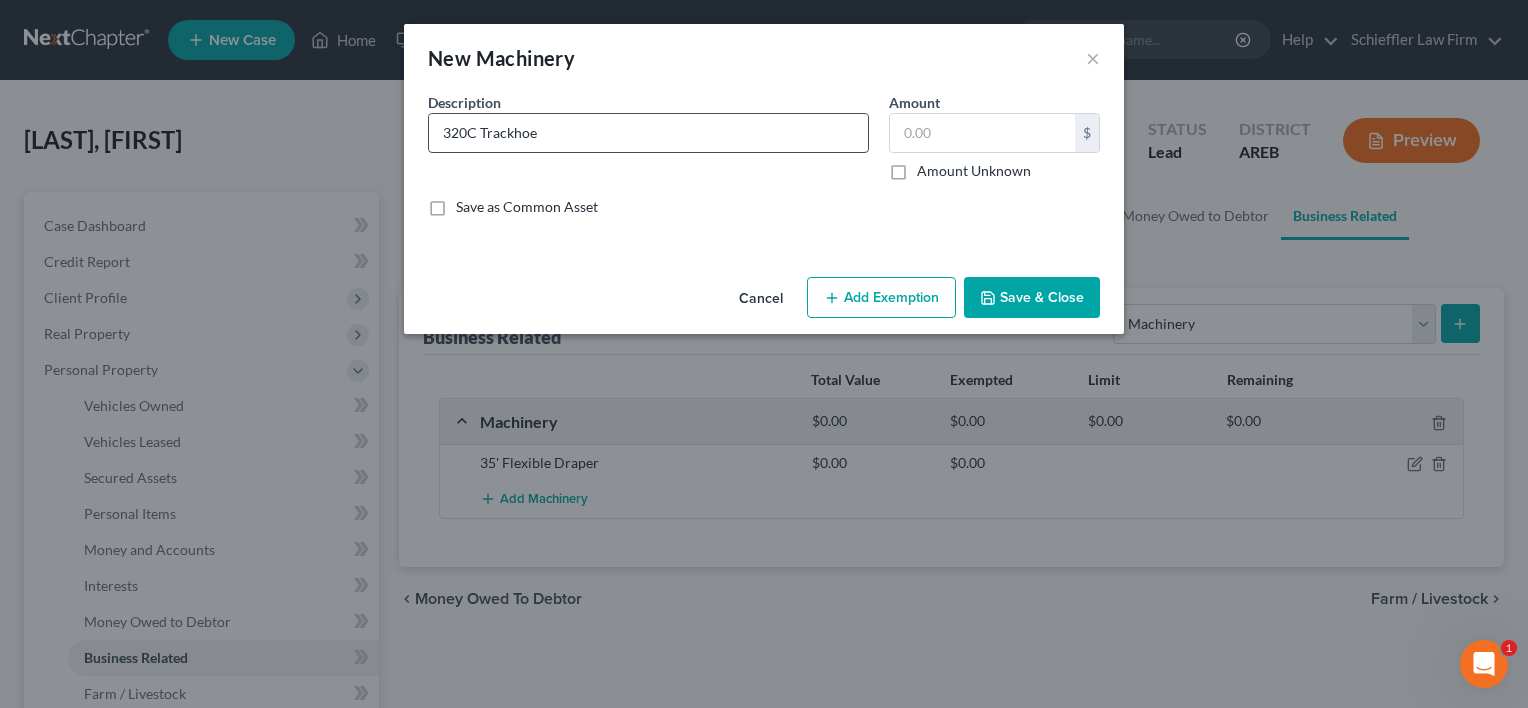 type on "320C Trackhoe" 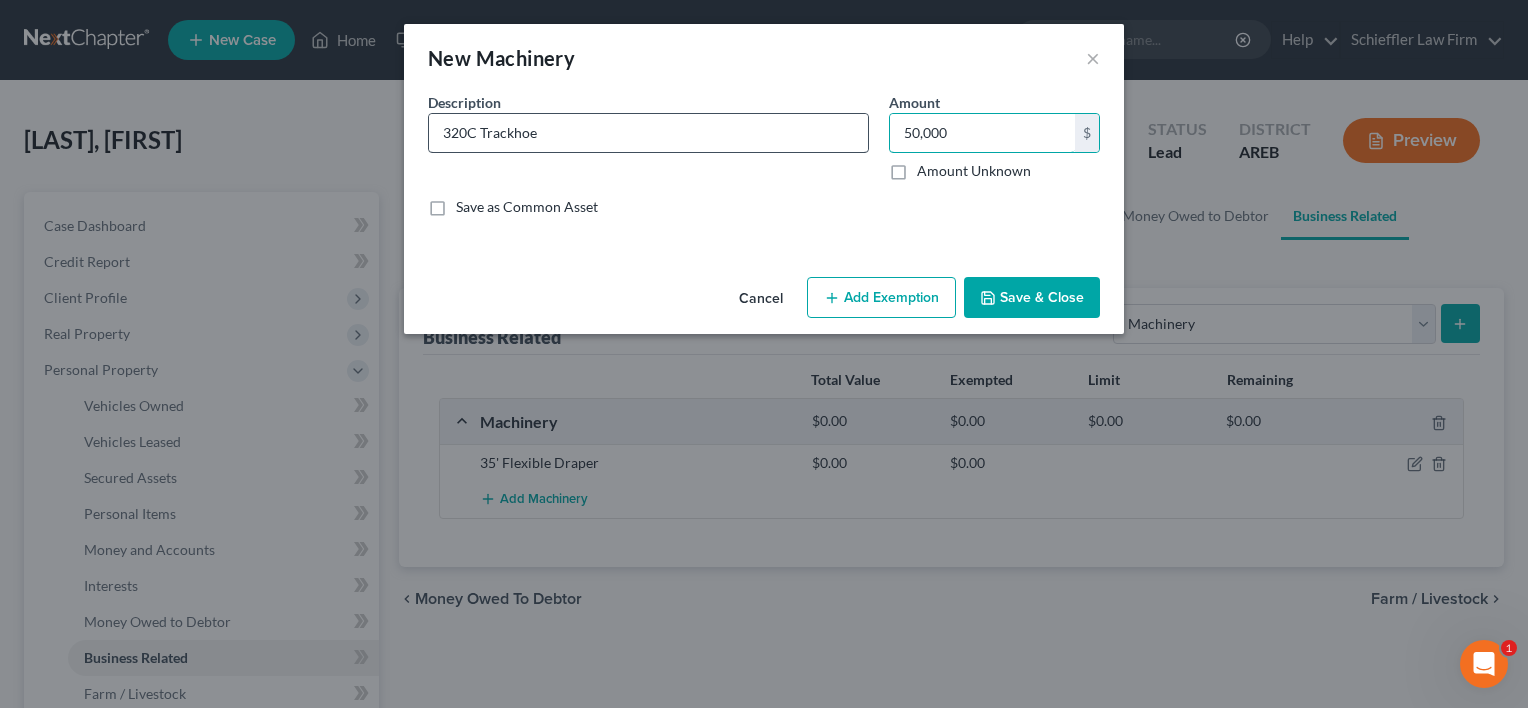 type on "50,000" 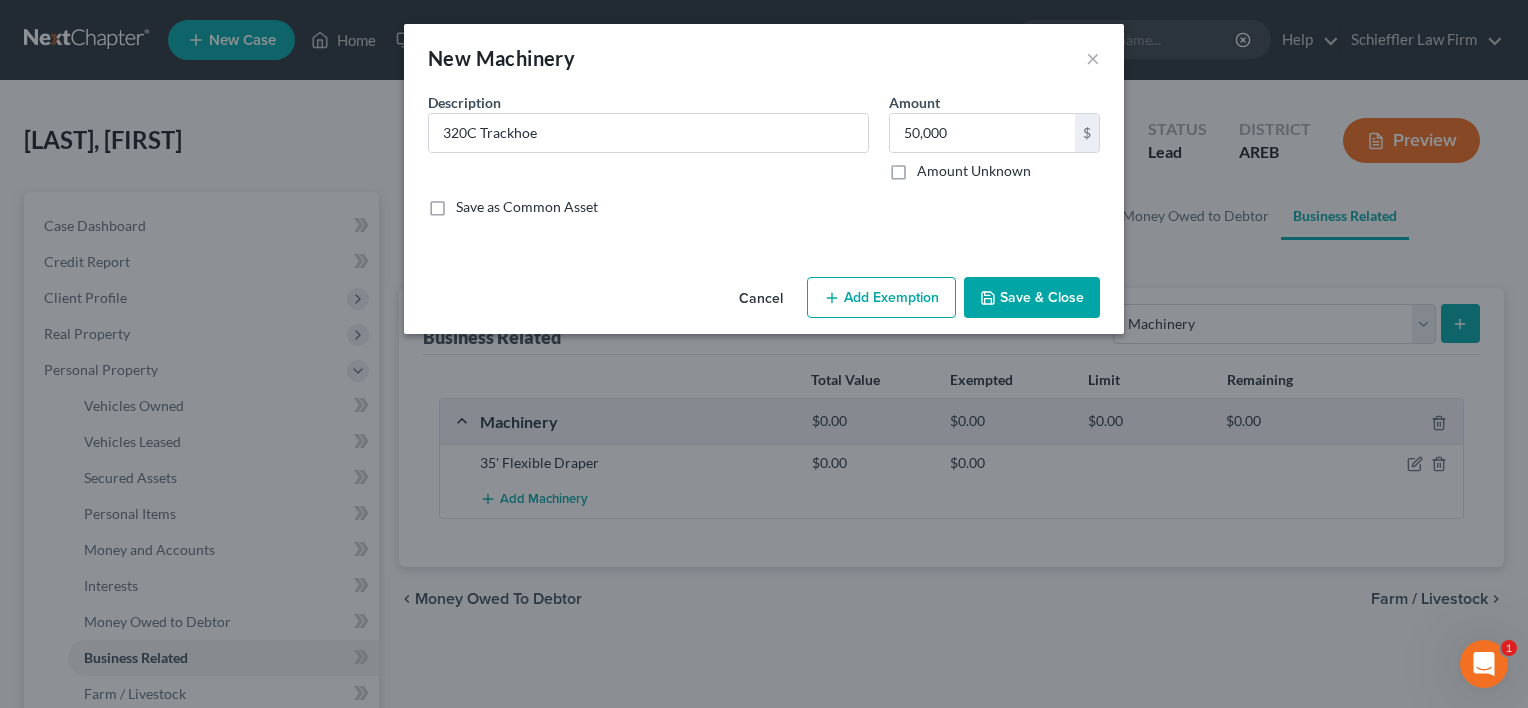 click on "Save & Close" at bounding box center [1032, 298] 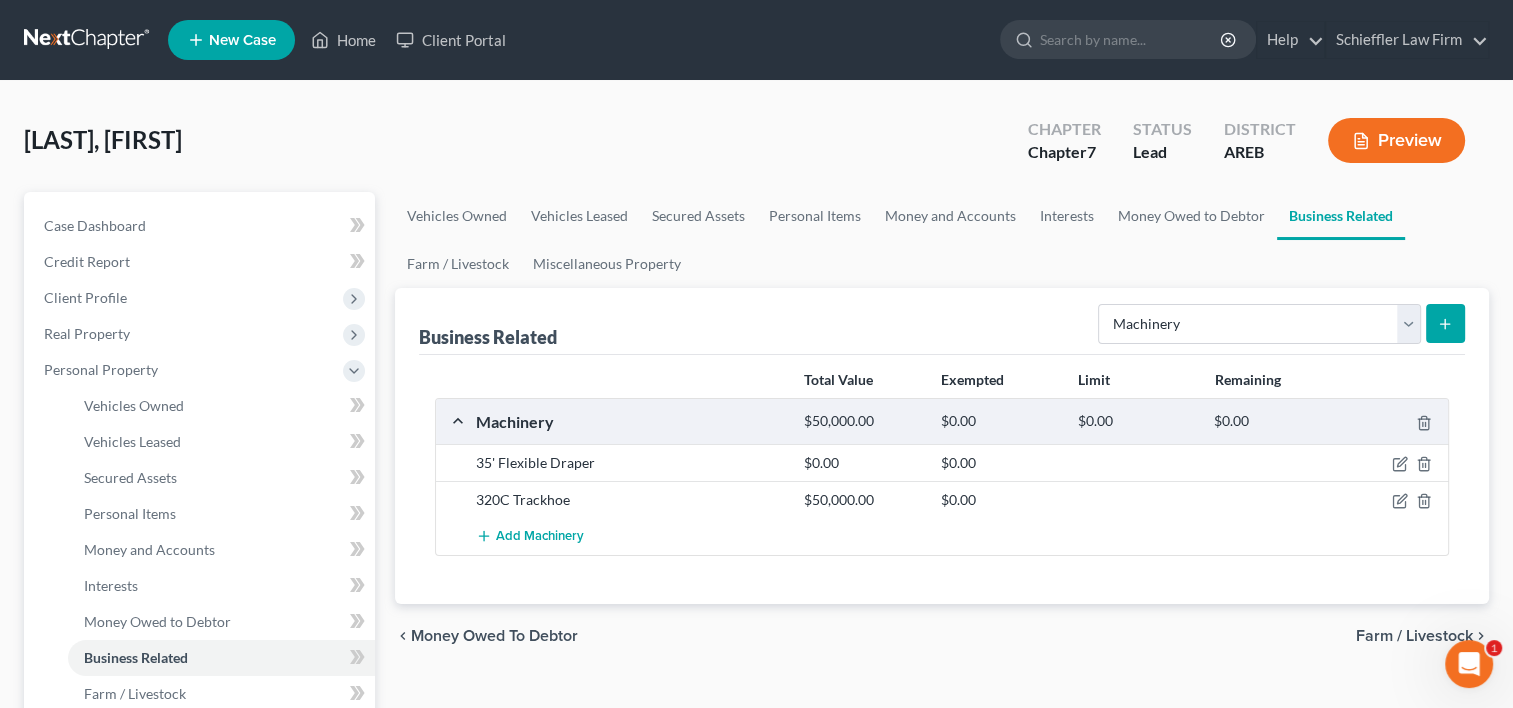 click 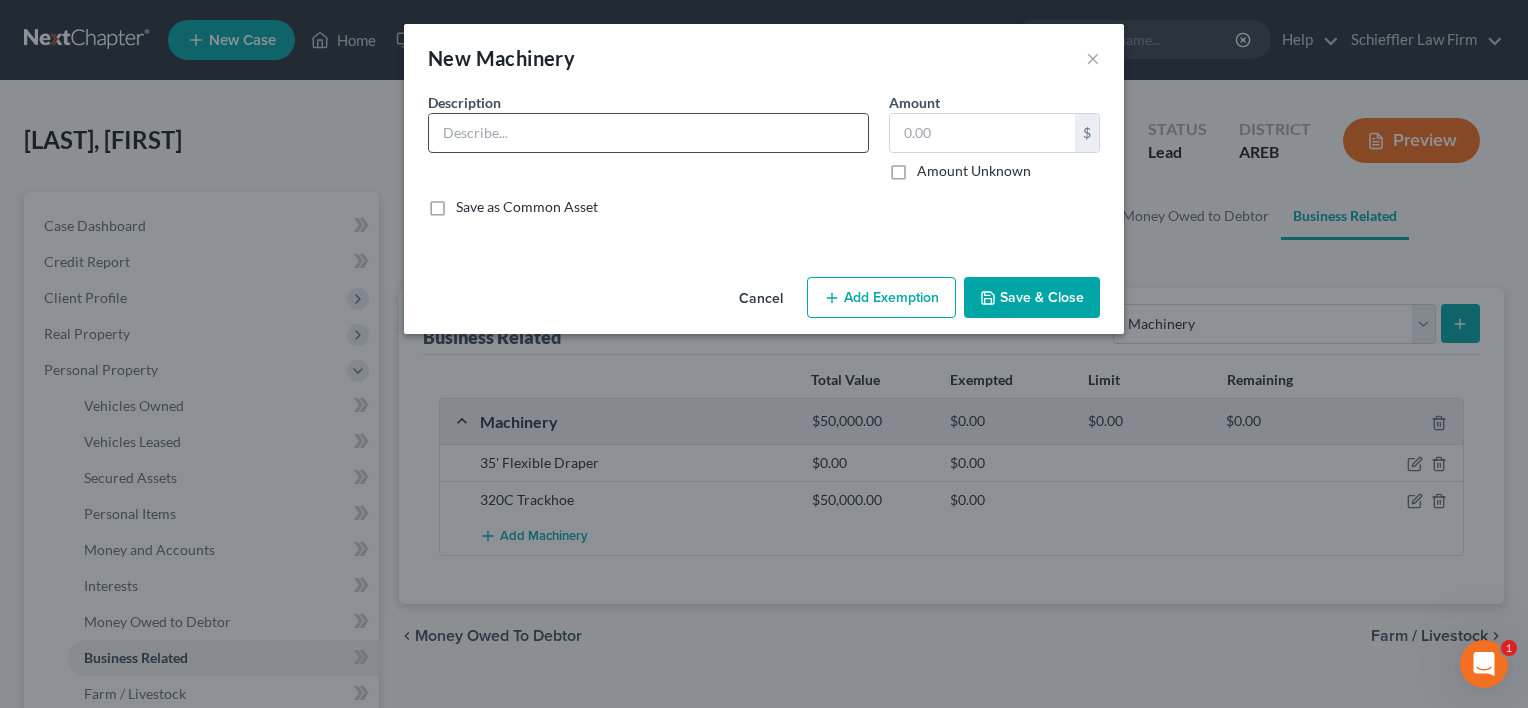 click at bounding box center (648, 133) 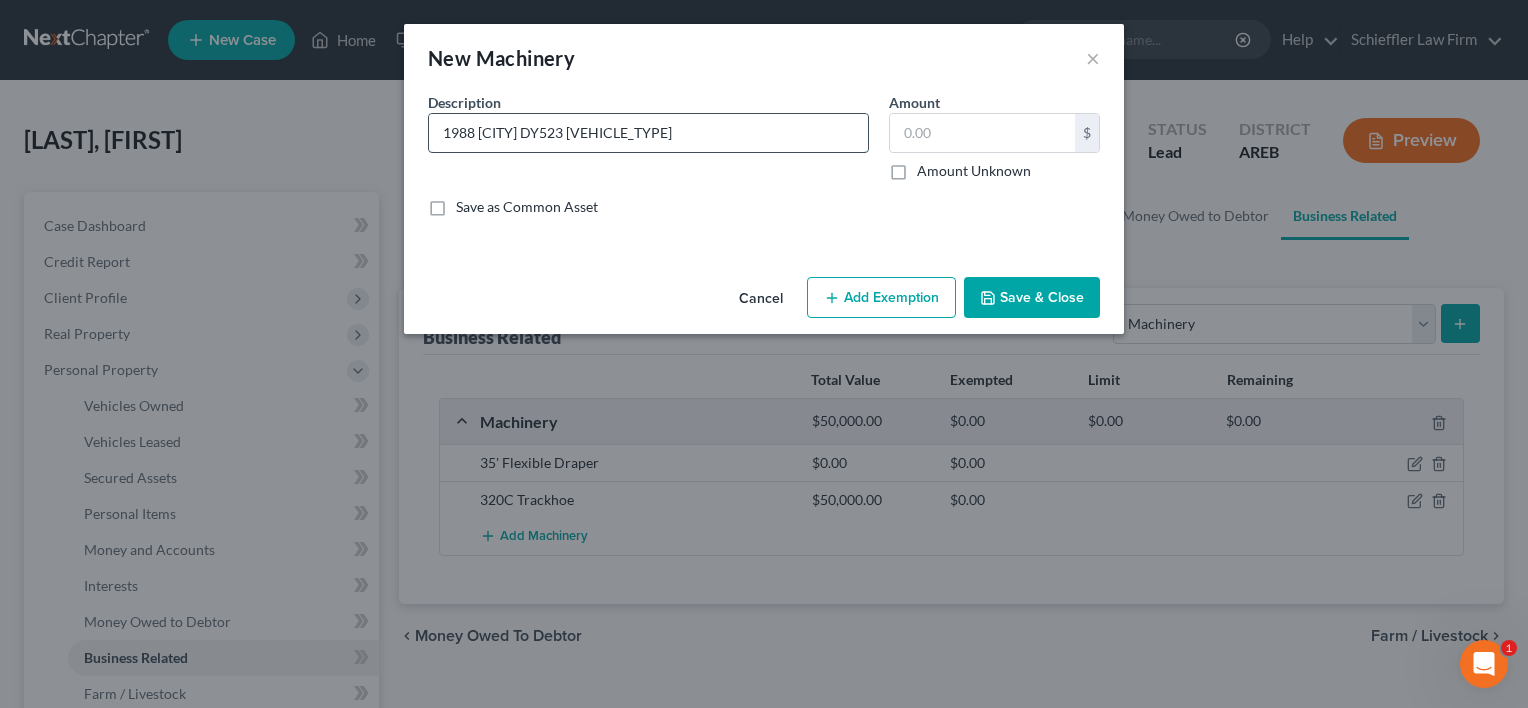 type on "1988 [CITY] DY523 [VEHICLE_TYPE]" 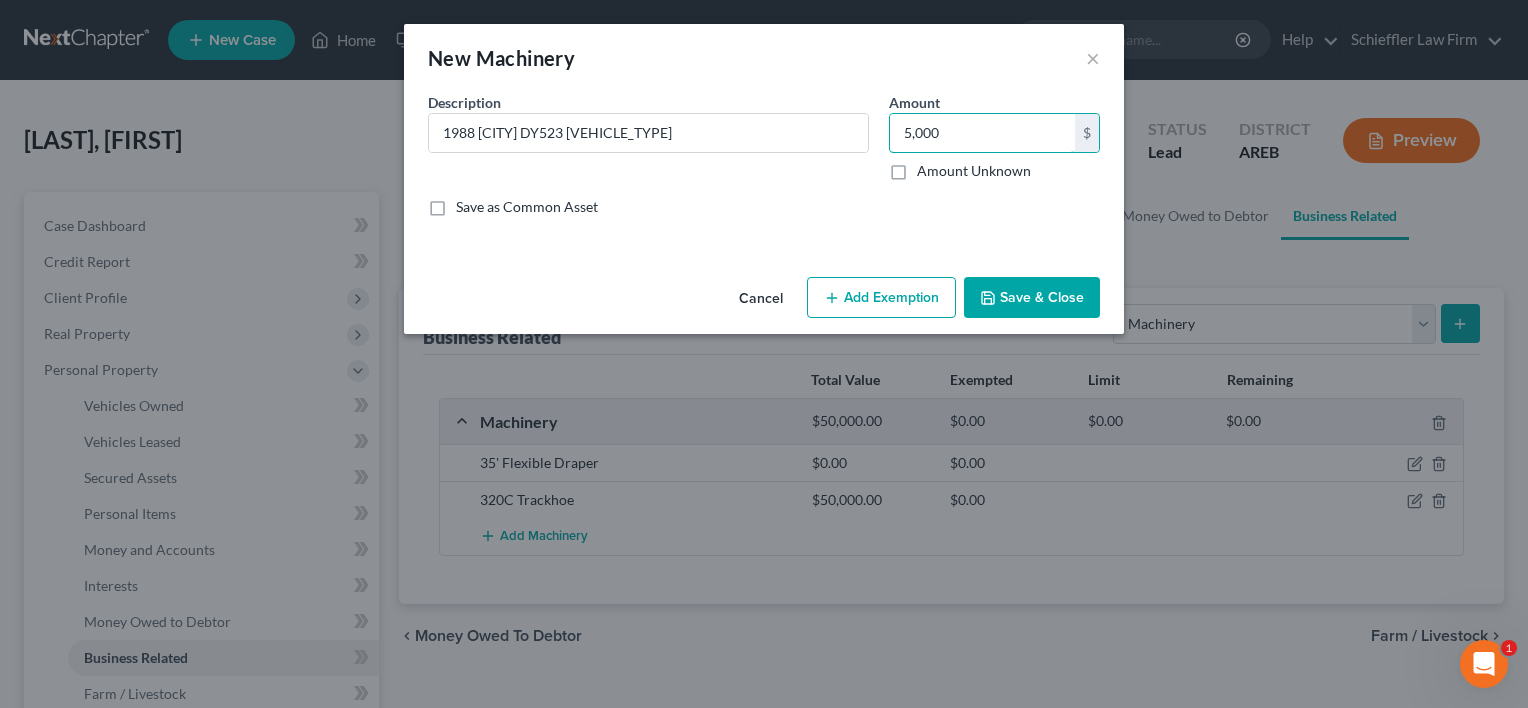 type on "5,000" 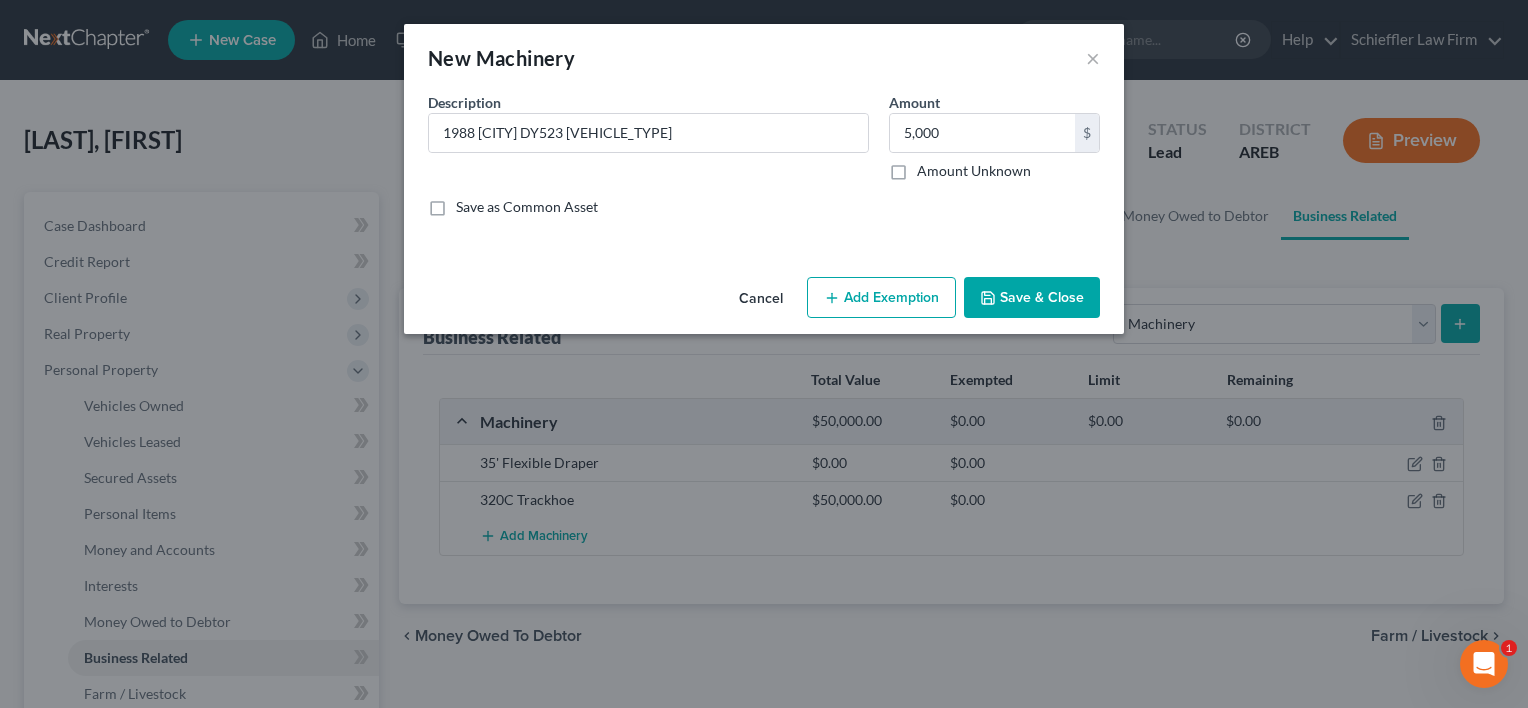 click on "Save & Close" at bounding box center (1032, 298) 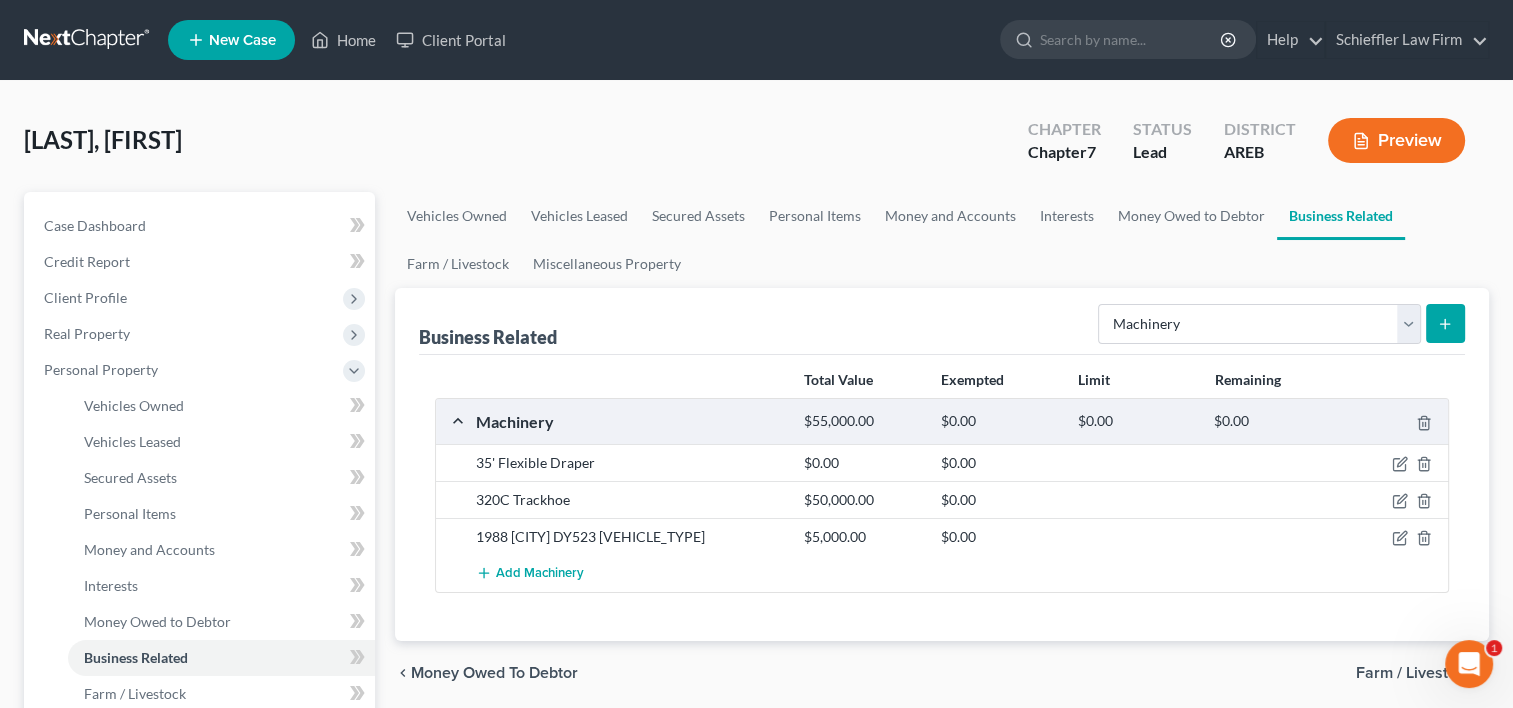 click 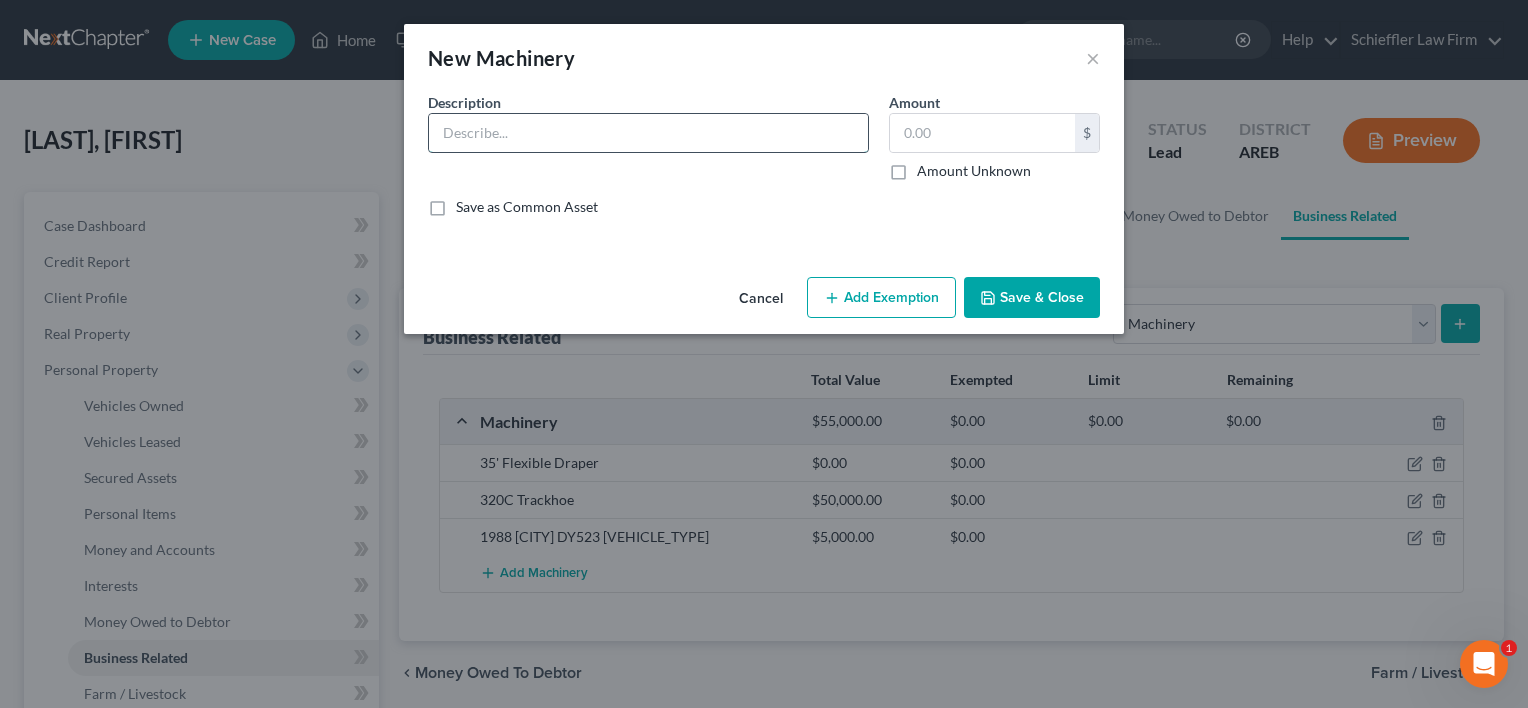 click at bounding box center (648, 133) 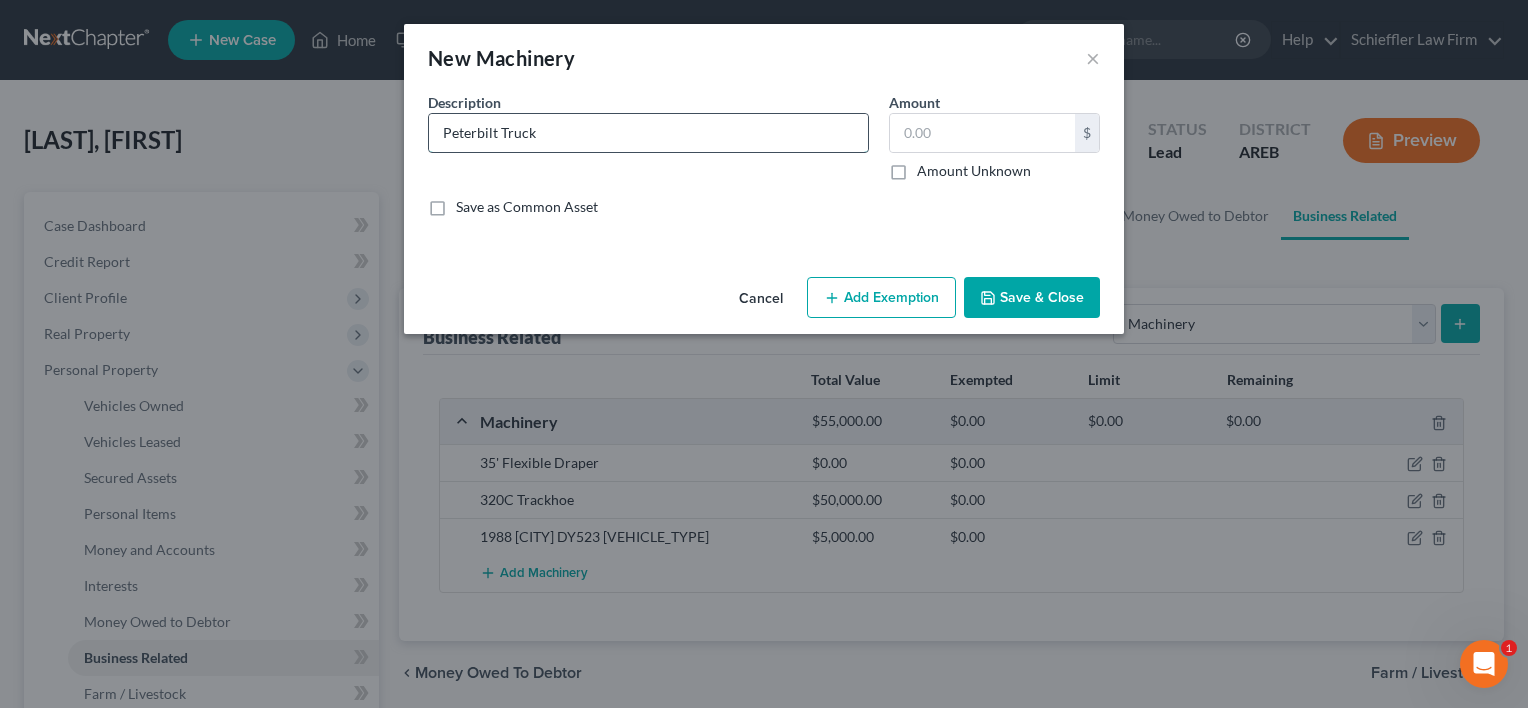 type on "Peterbilt Truck" 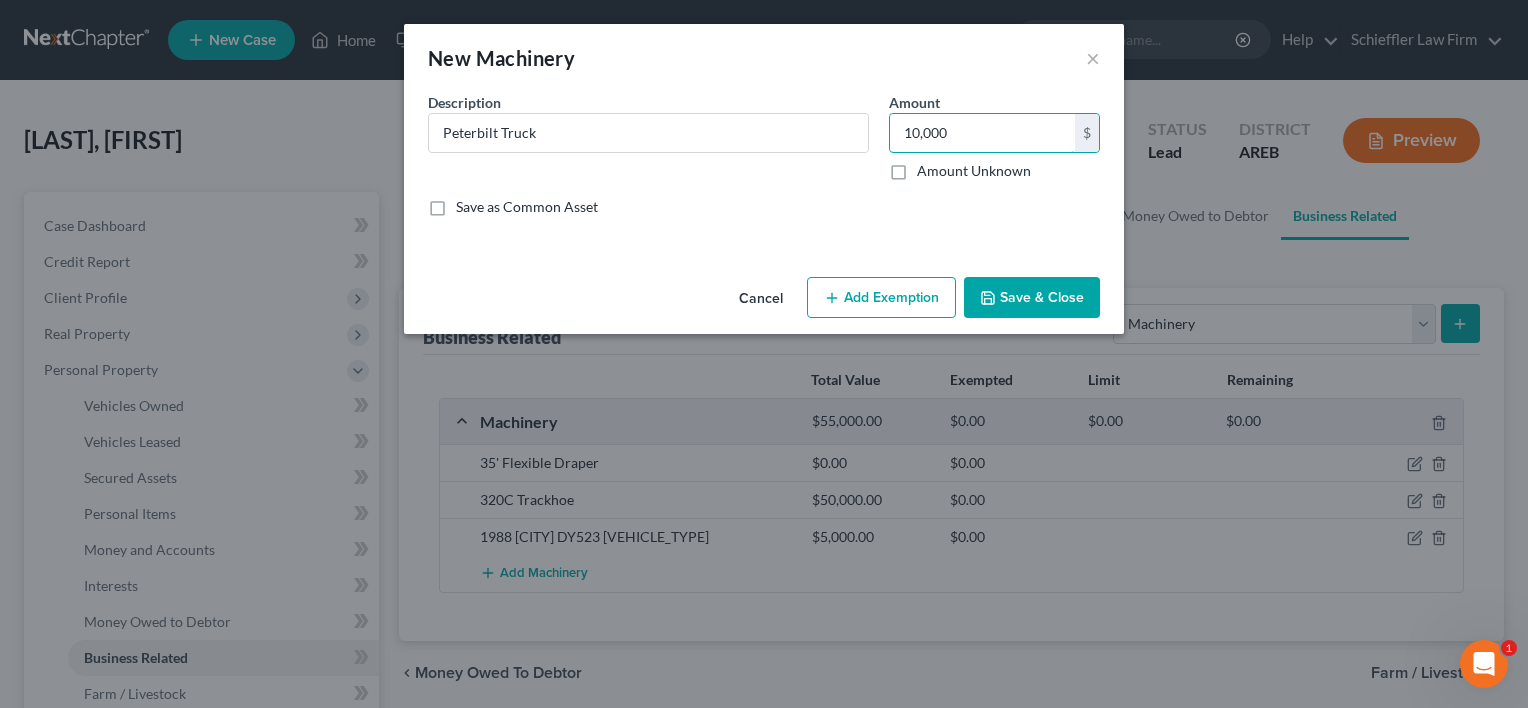 type on "10,000" 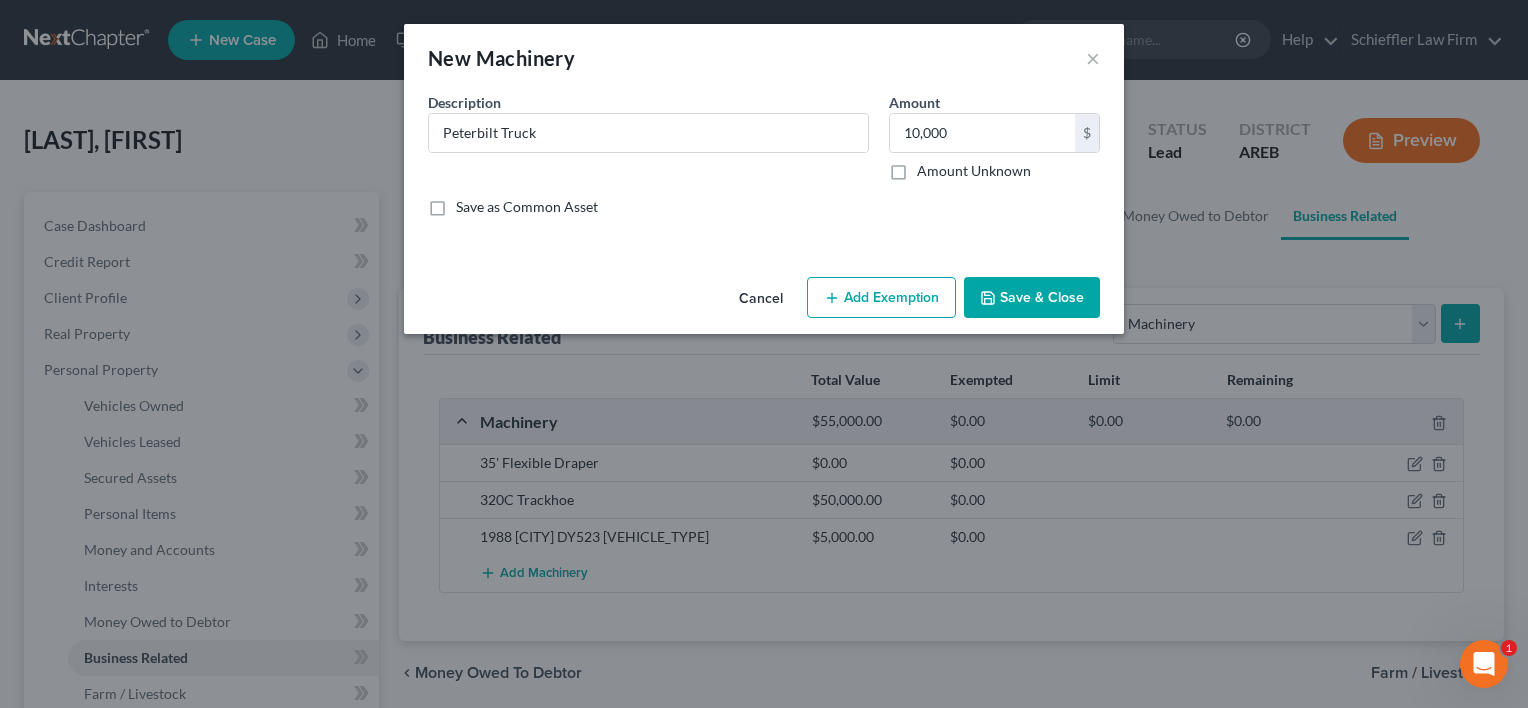 click on "Save & Close" at bounding box center (1032, 298) 